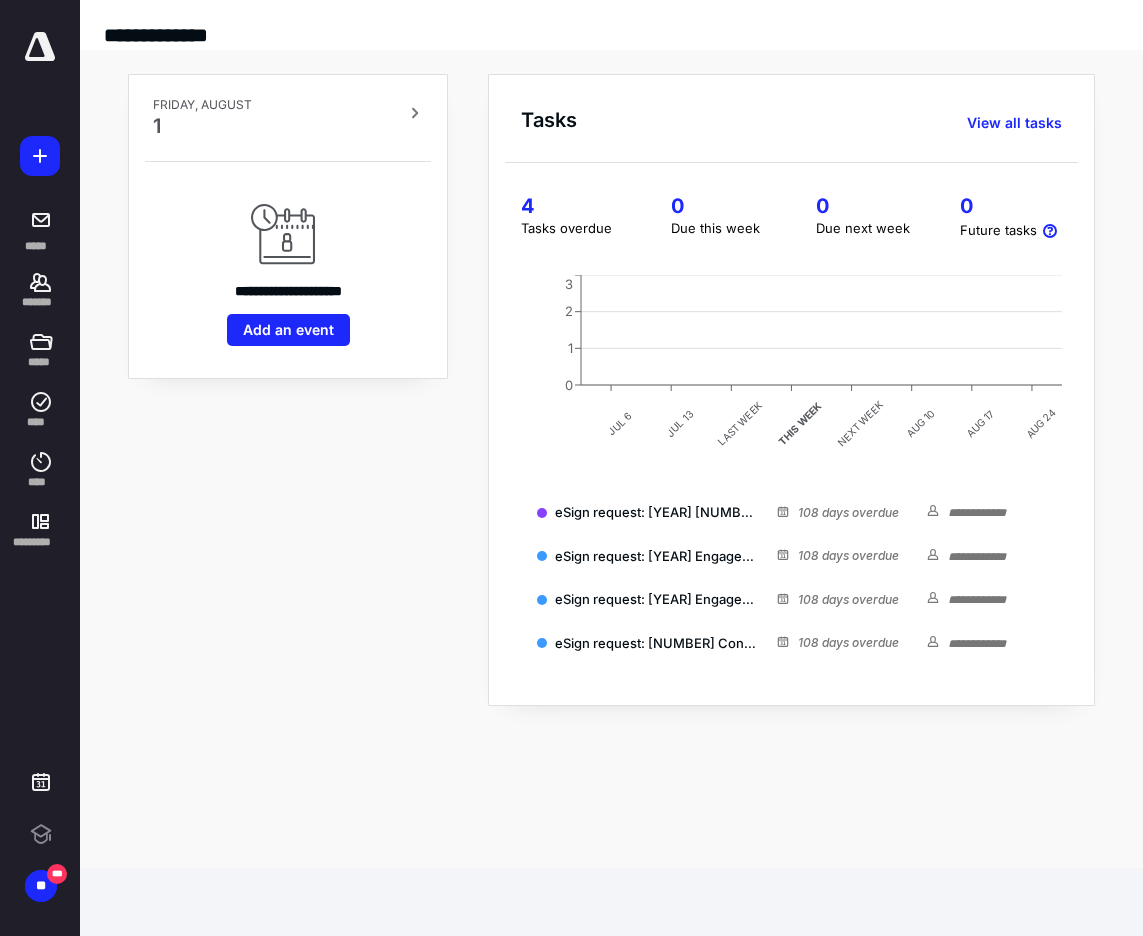 scroll, scrollTop: 0, scrollLeft: 0, axis: both 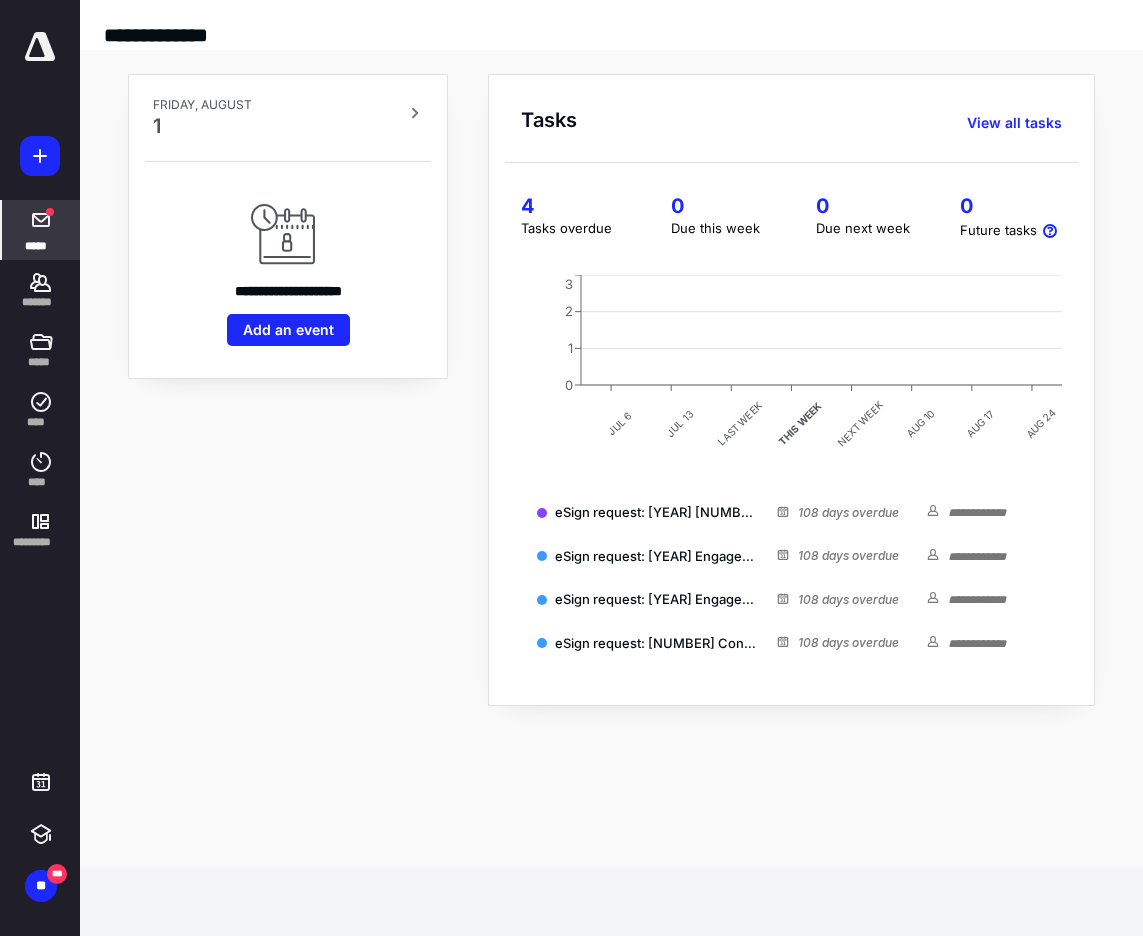 click 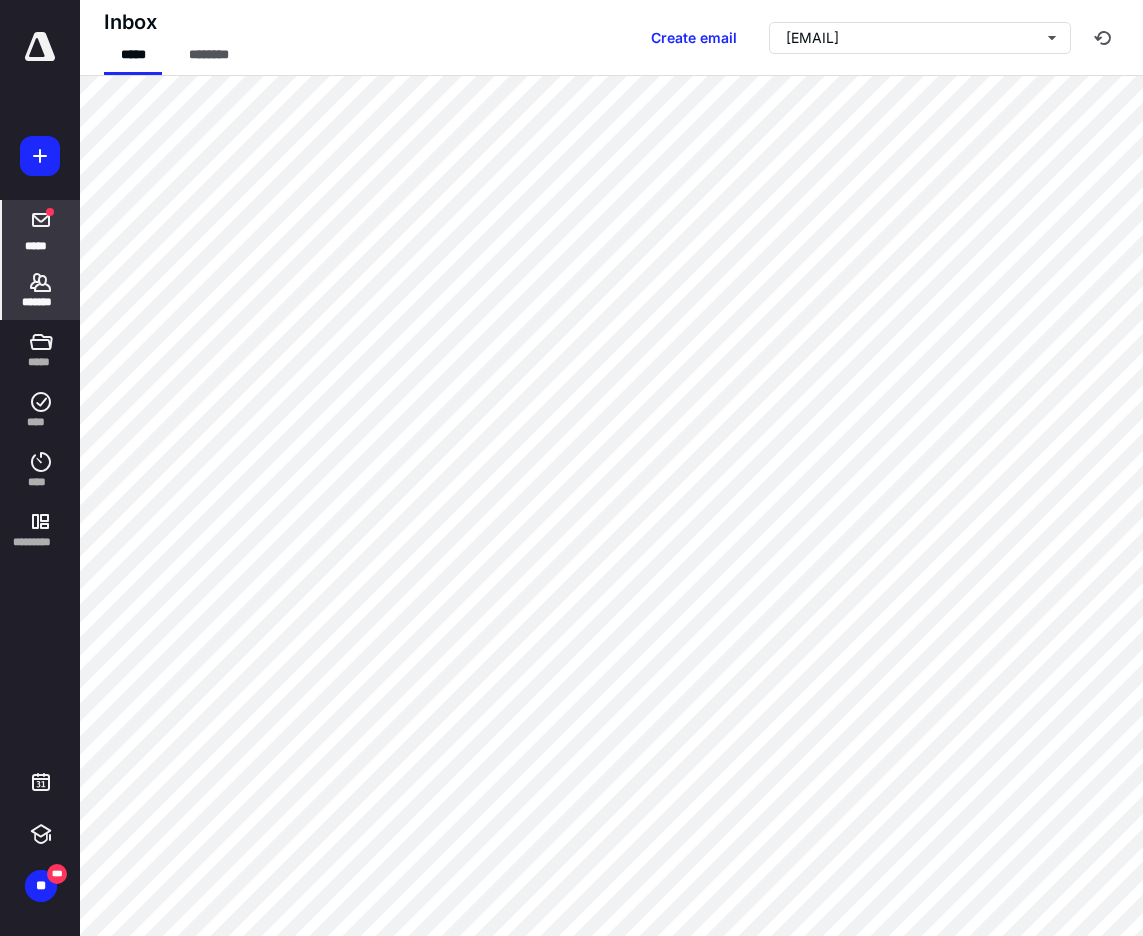 click on "*******" at bounding box center [41, 302] 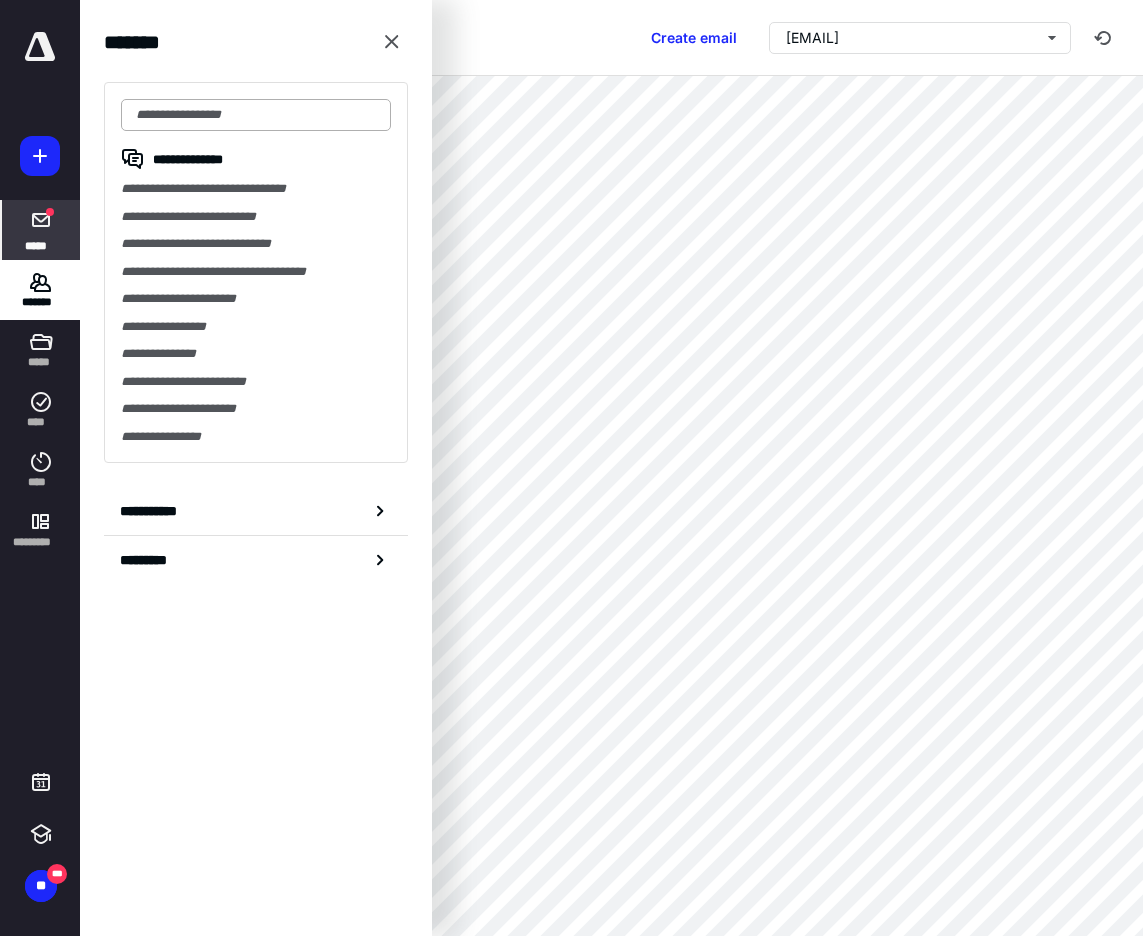 click at bounding box center (256, 115) 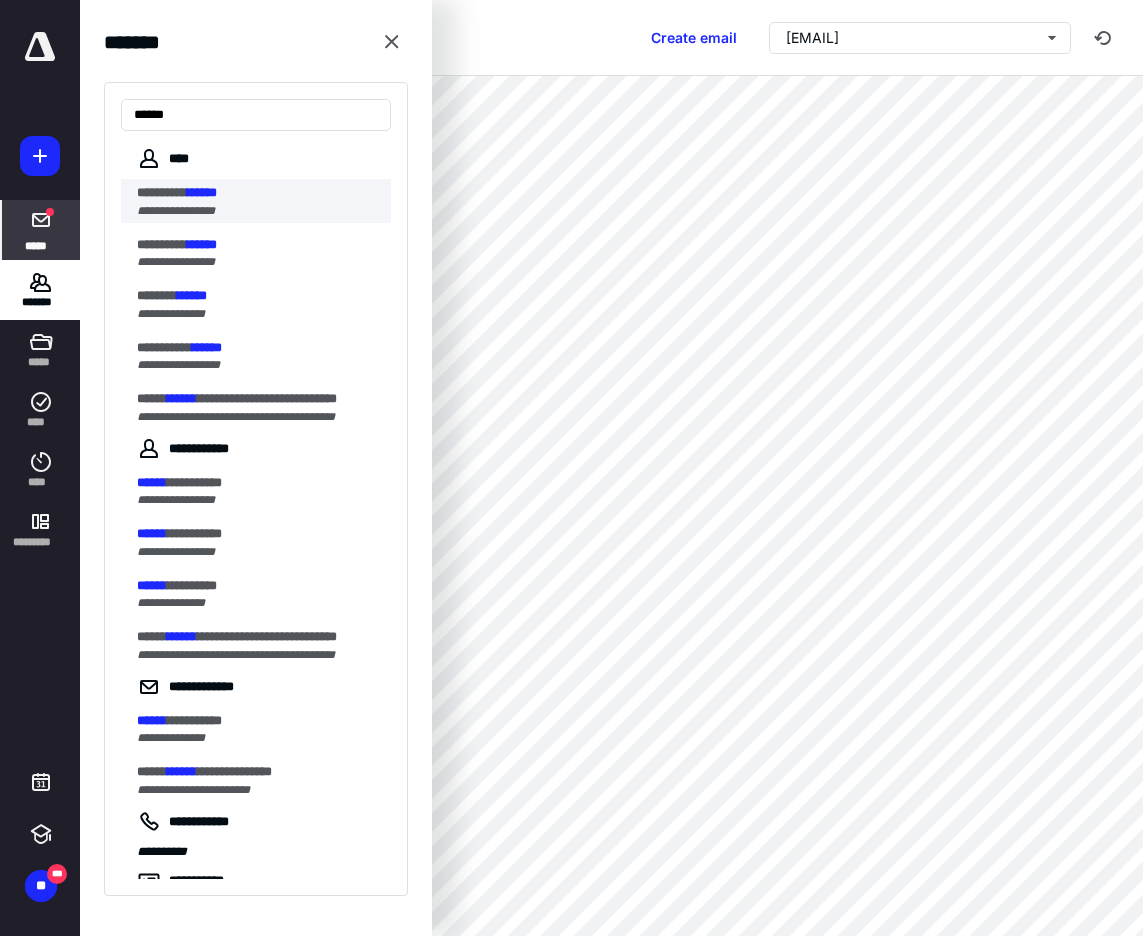 type on "******" 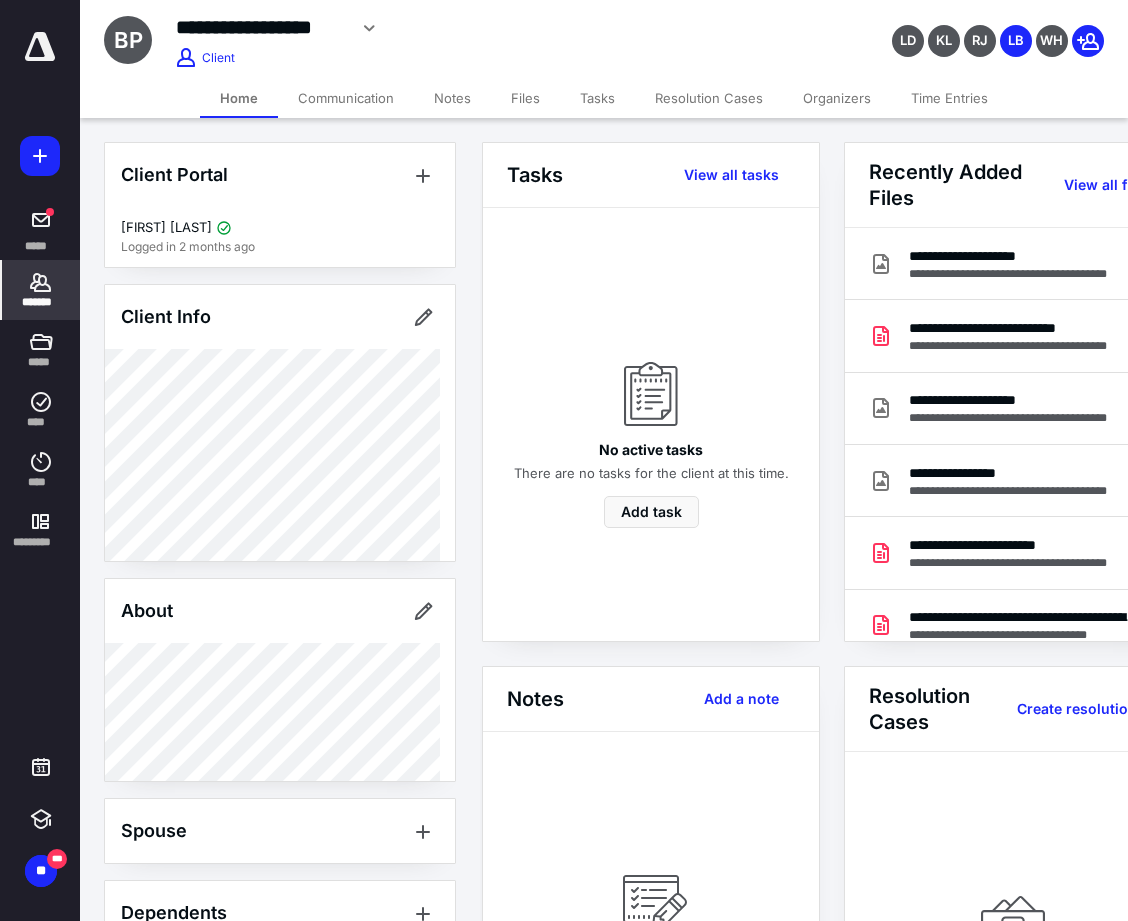 click on "Files" at bounding box center [525, 98] 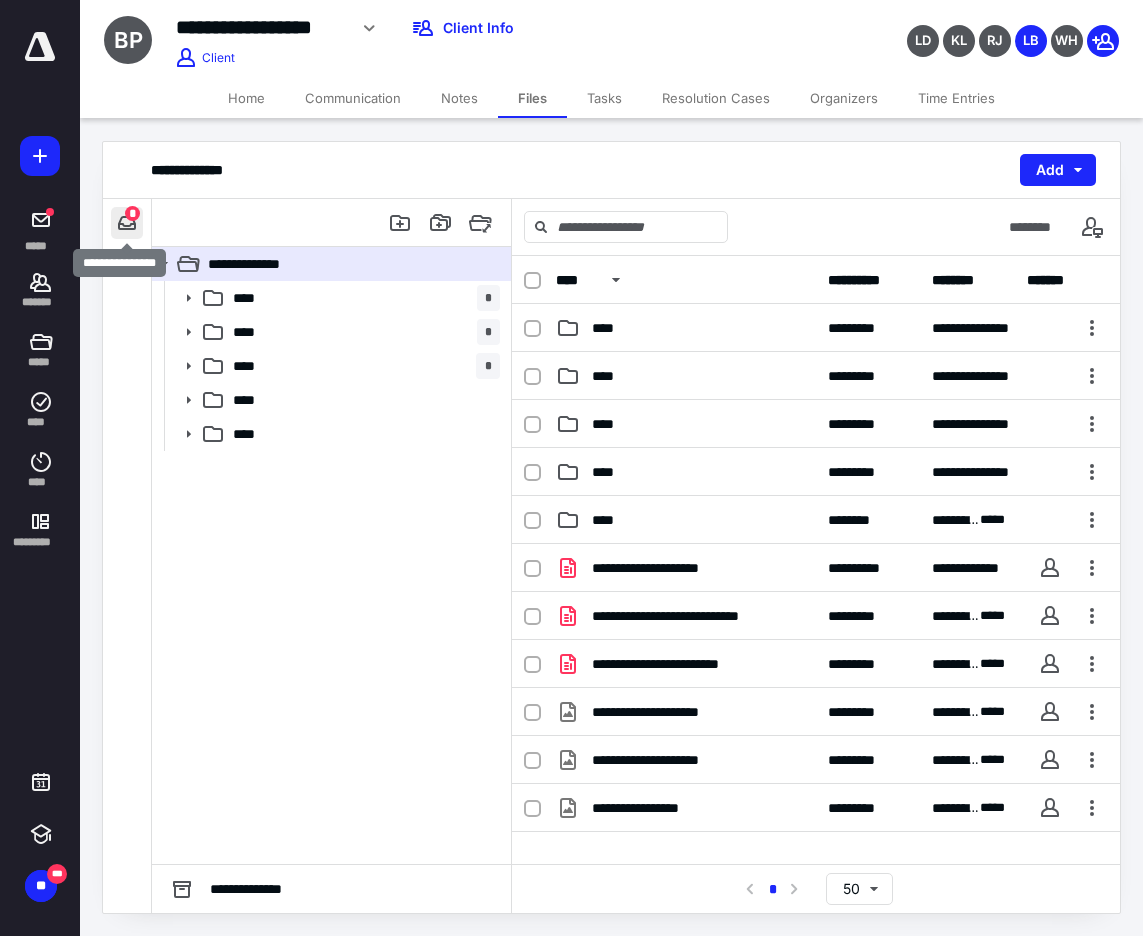 click at bounding box center (127, 223) 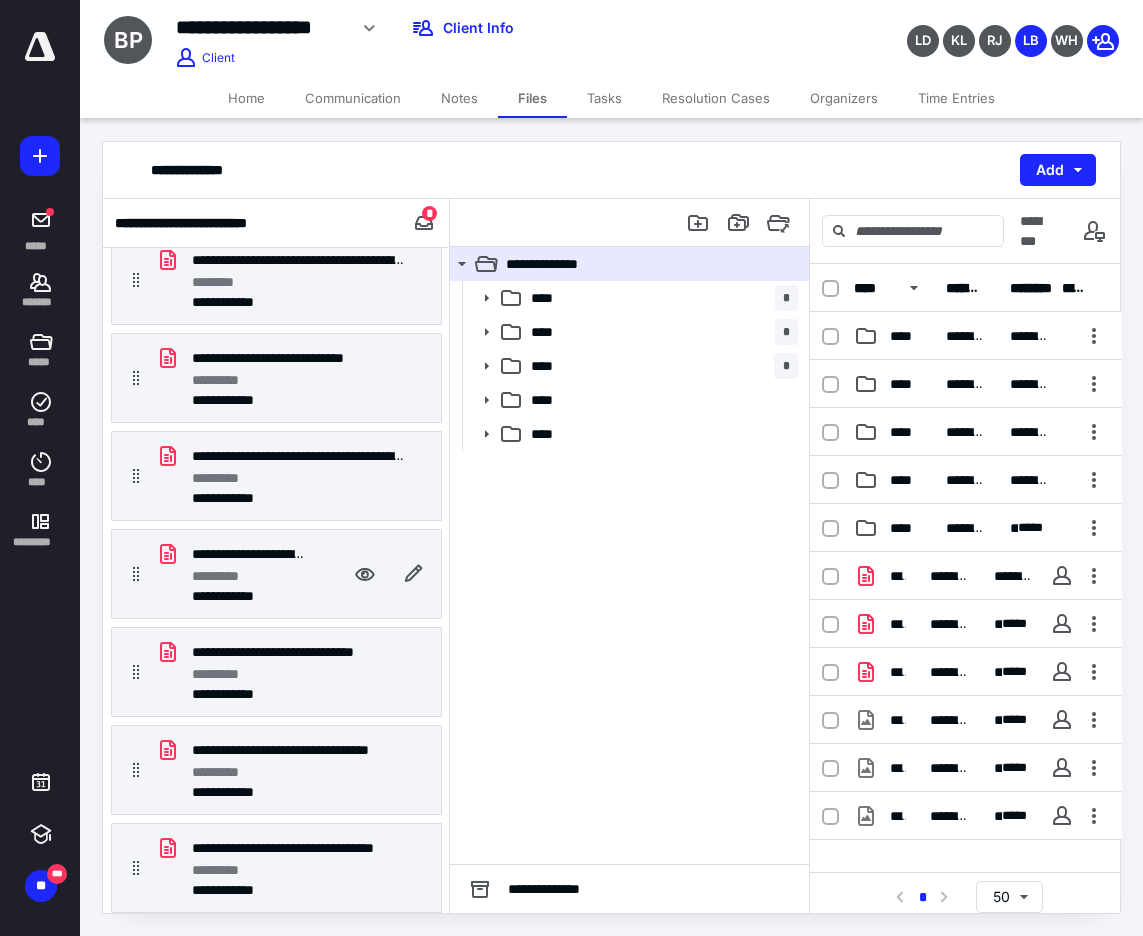 scroll, scrollTop: 0, scrollLeft: 0, axis: both 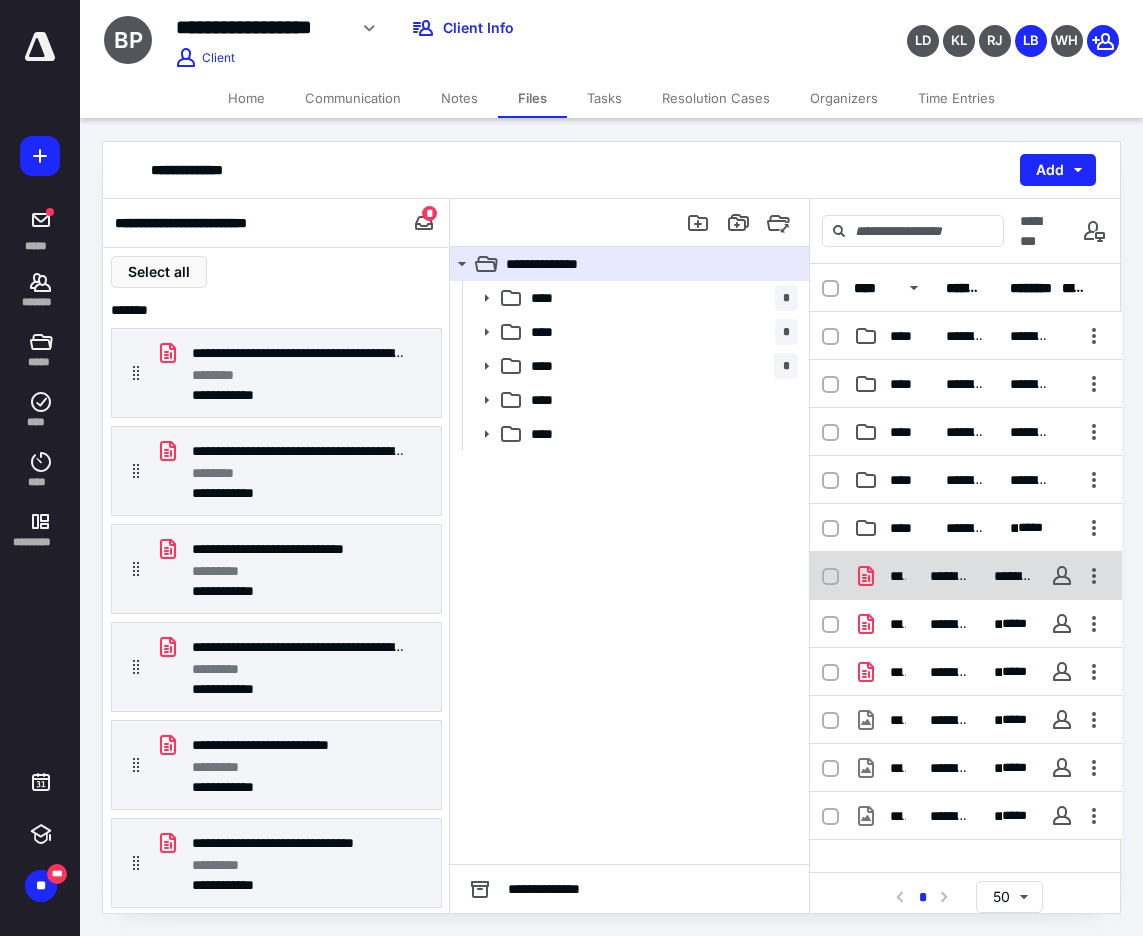 click on "**********" at bounding box center [950, 576] 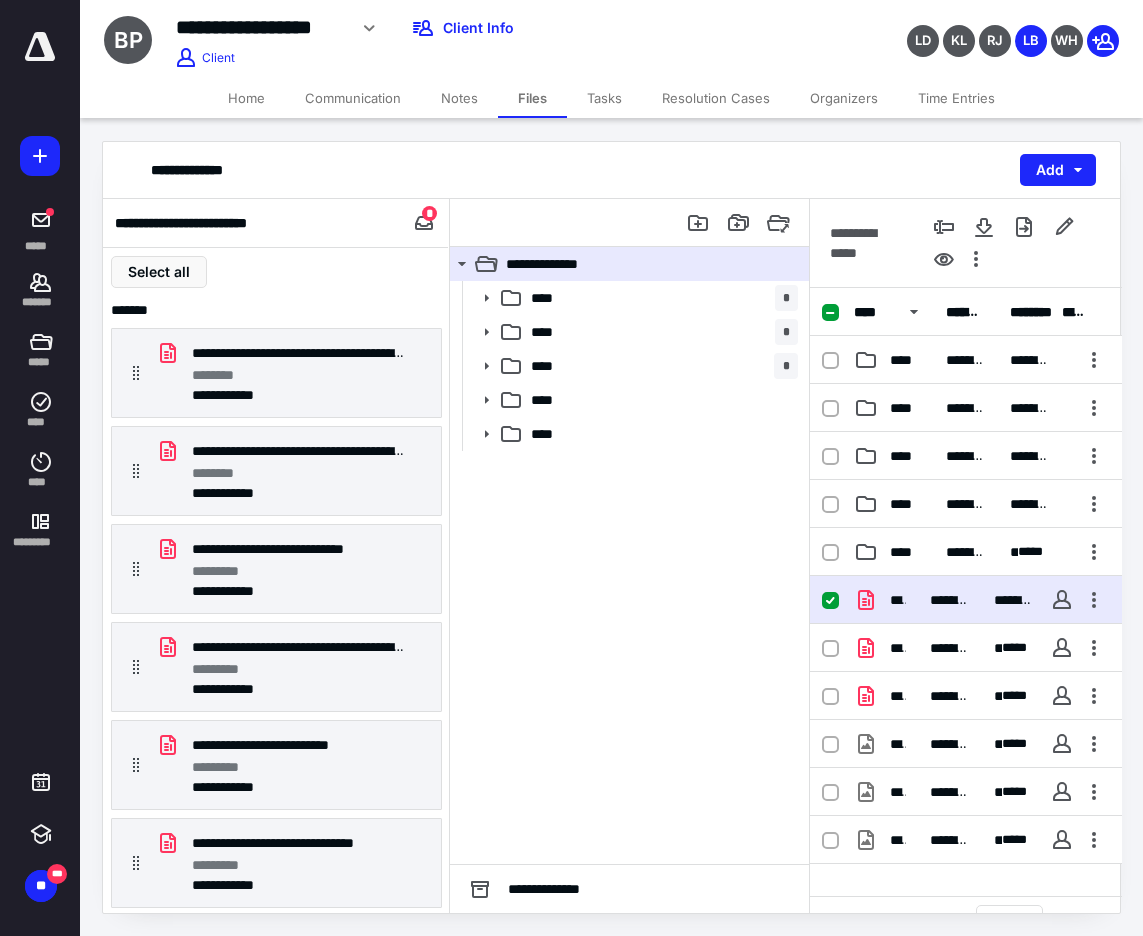 click 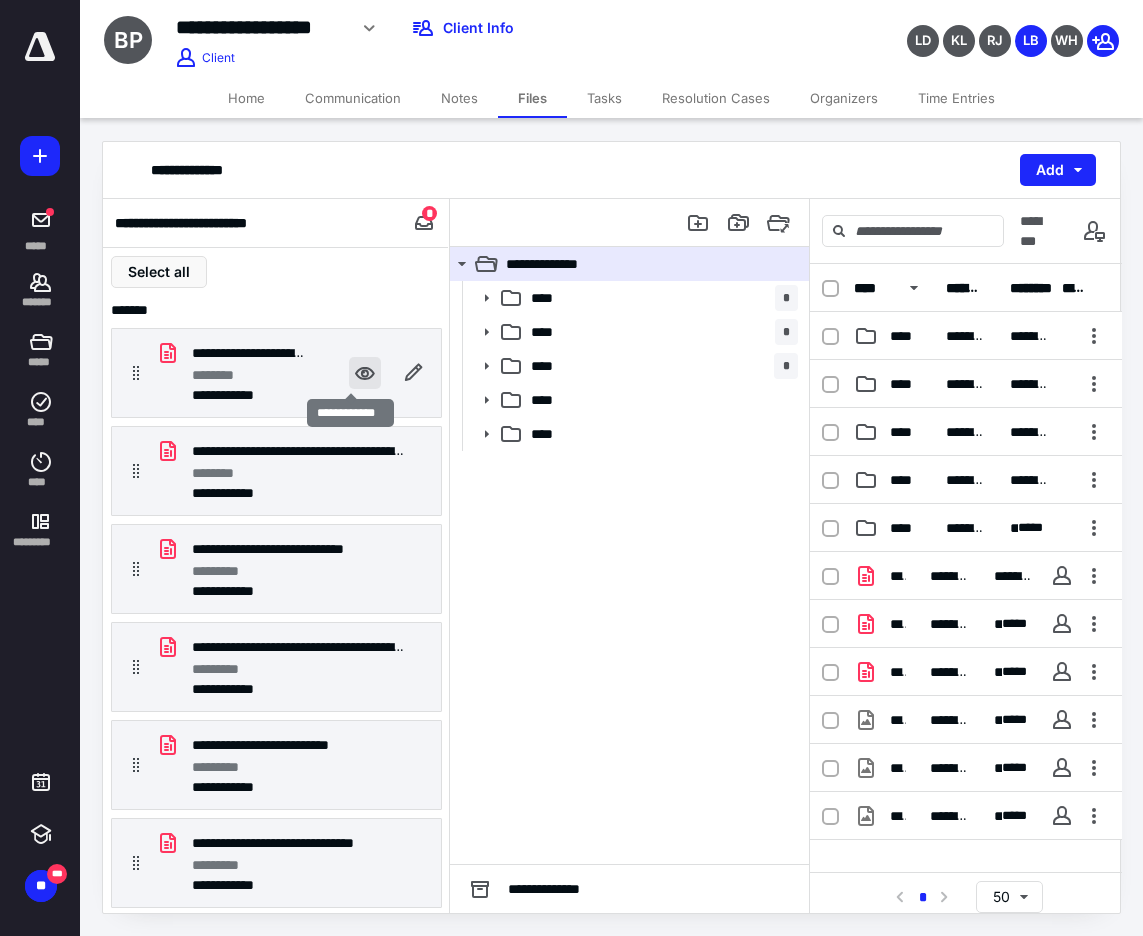 click at bounding box center [365, 373] 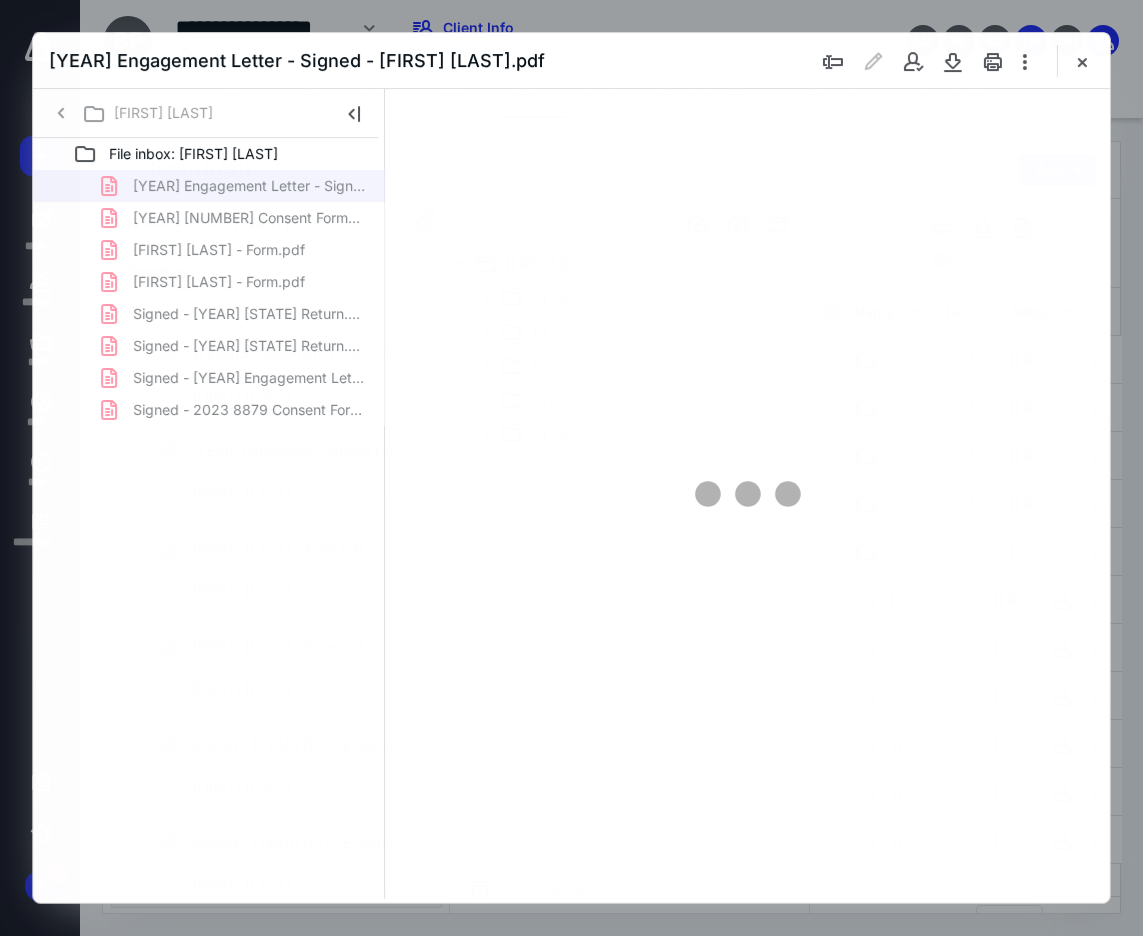 scroll, scrollTop: 0, scrollLeft: 0, axis: both 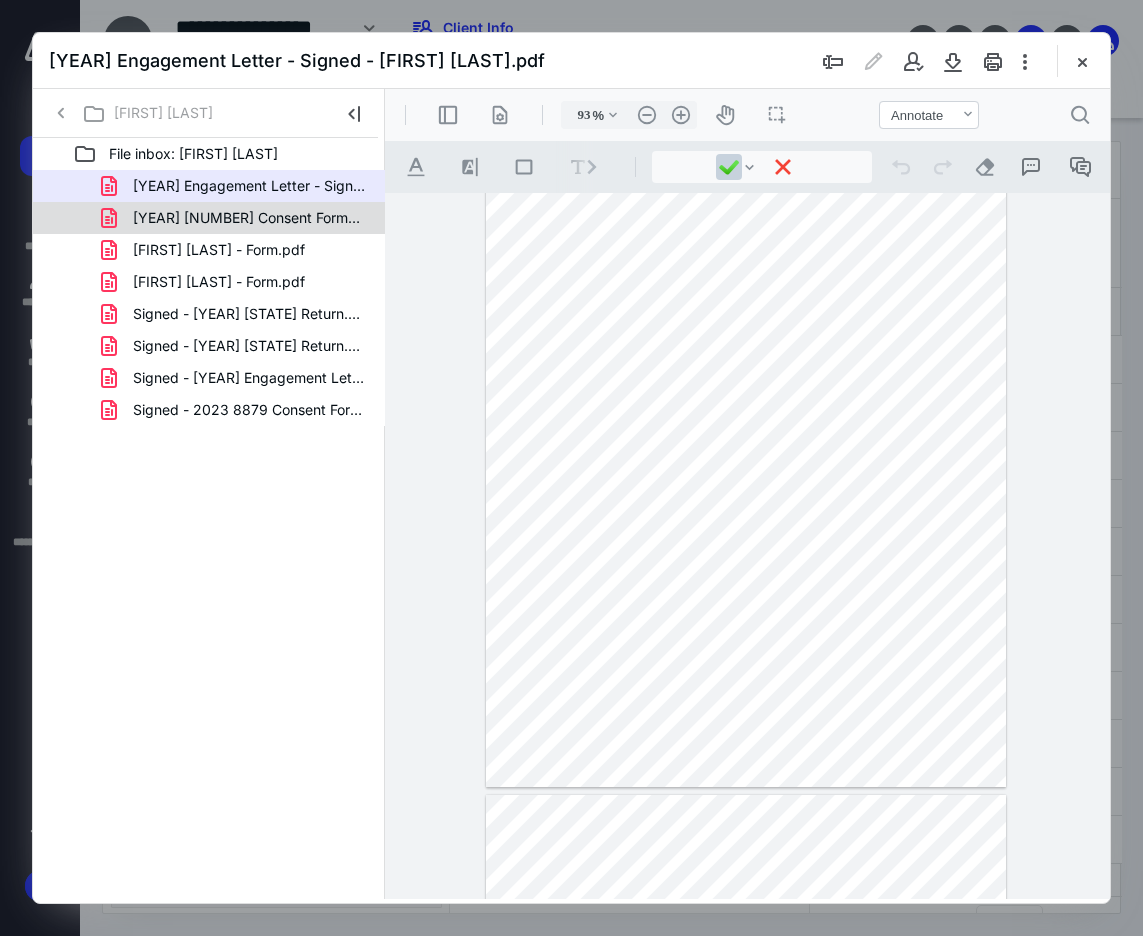 click on "[YEAR] [NUMBER] Consent Forms - Signed - [FIRST] [LAST].pdf" at bounding box center (249, 218) 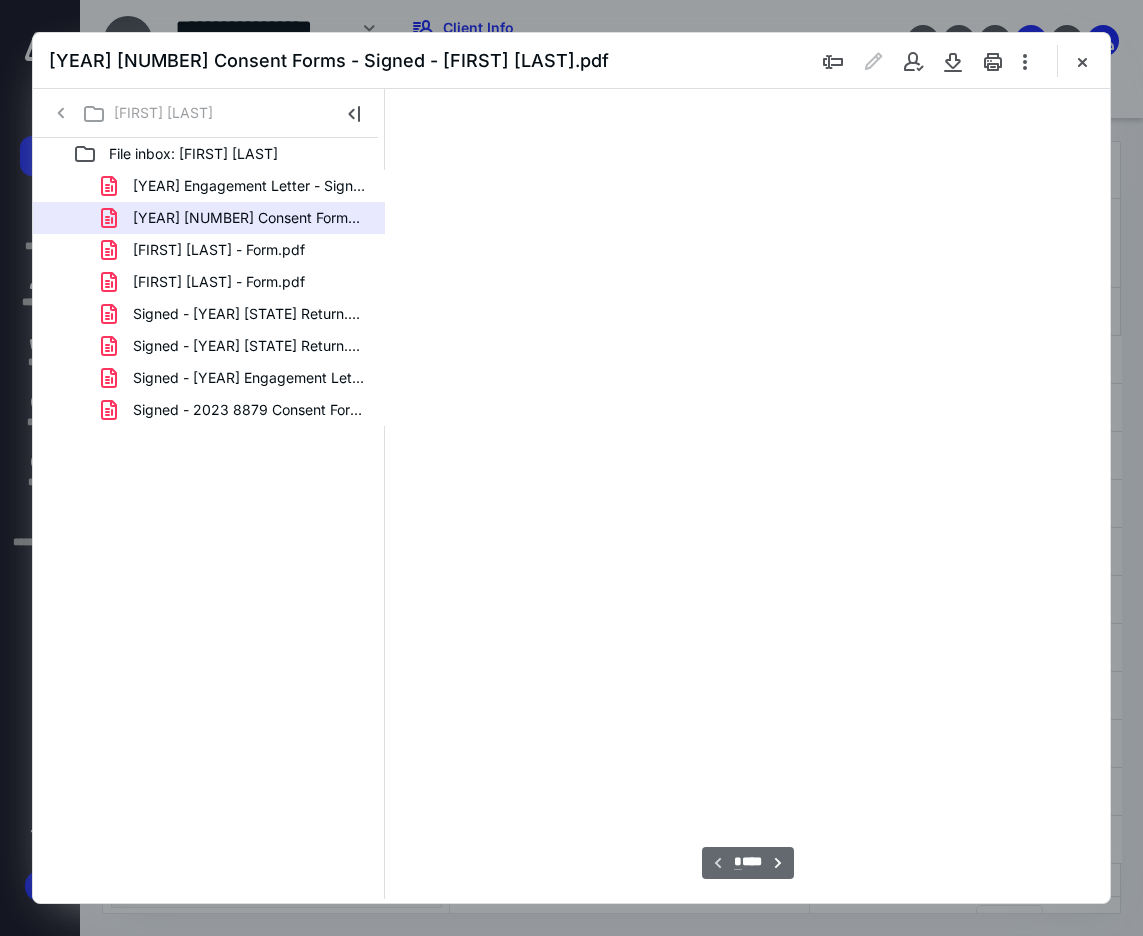 scroll, scrollTop: 108, scrollLeft: 0, axis: vertical 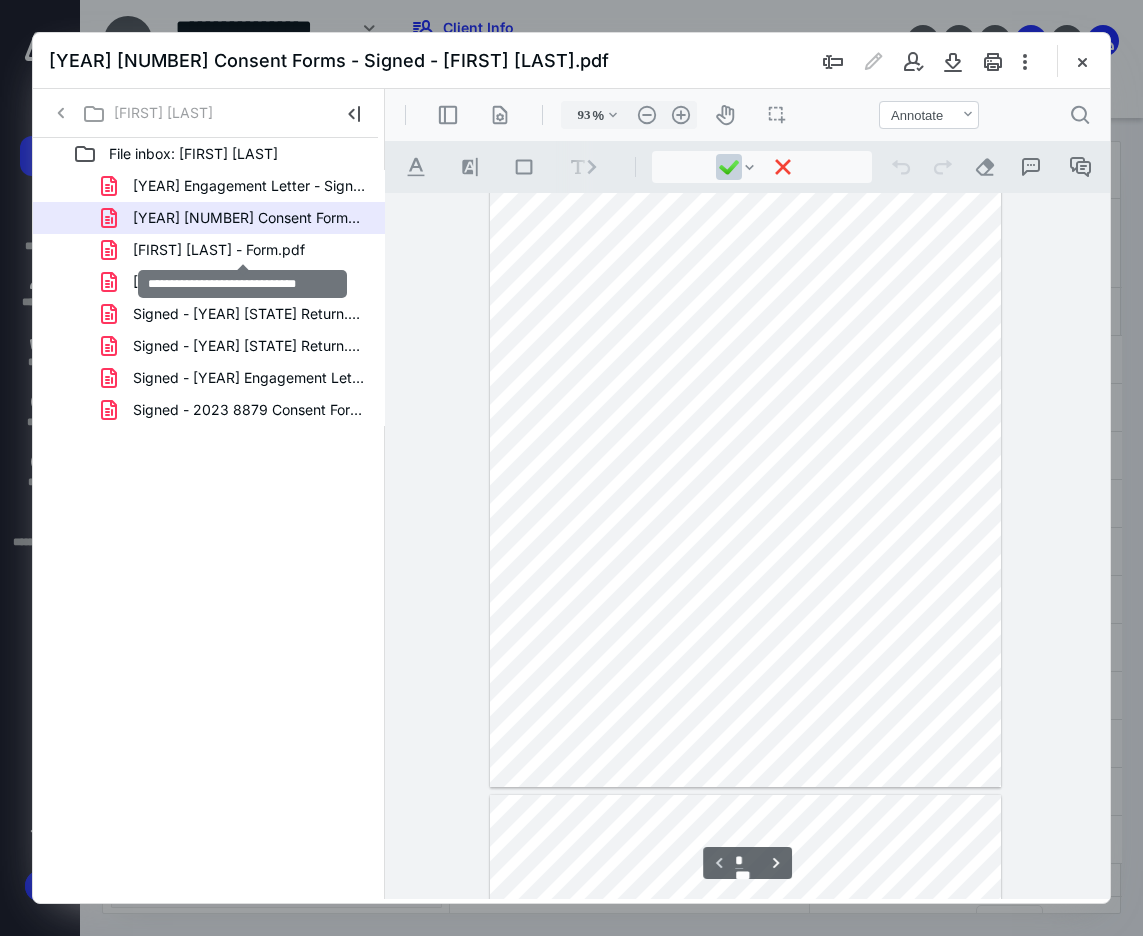 click on "[FIRST] [LAST] - Form.pdf" at bounding box center [219, 250] 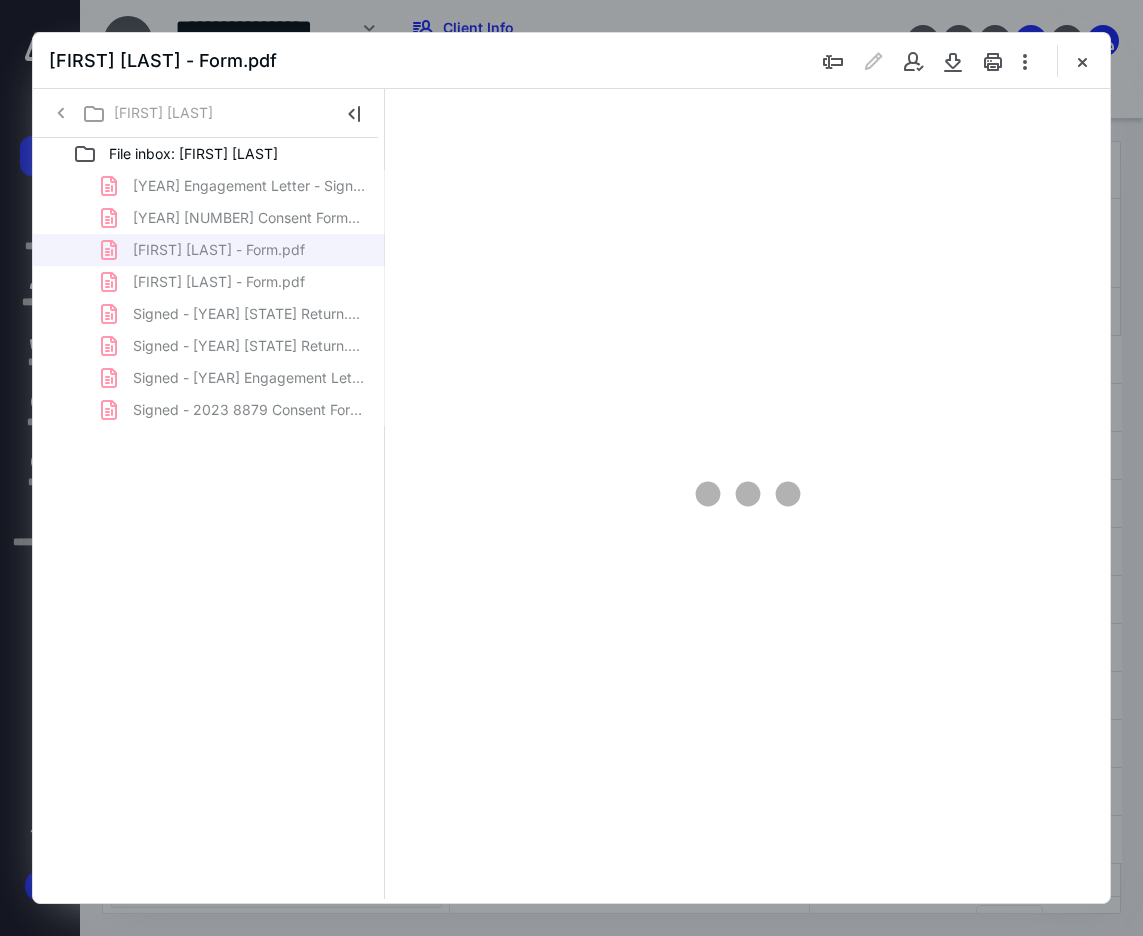 scroll, scrollTop: 0, scrollLeft: 0, axis: both 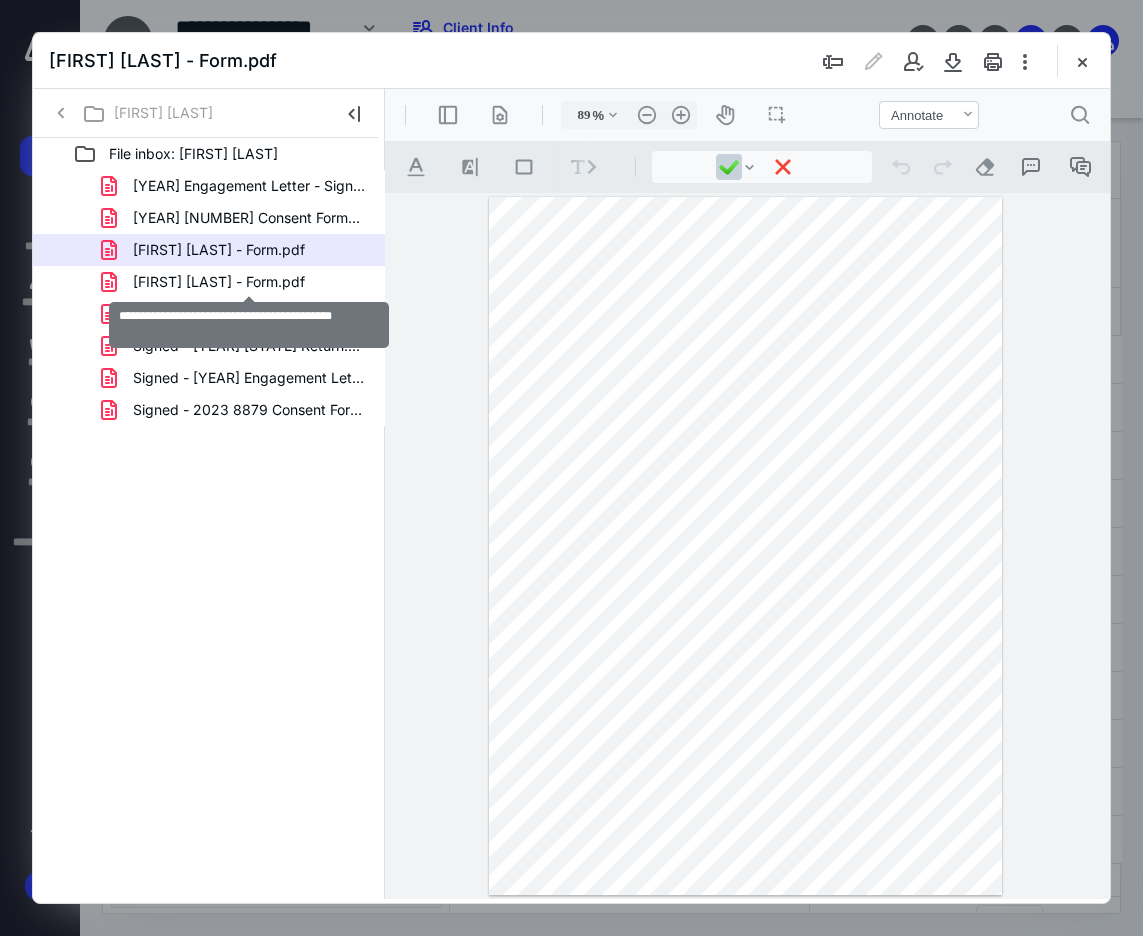 click on "[FIRST] [LAST] - Form.pdf" at bounding box center [219, 282] 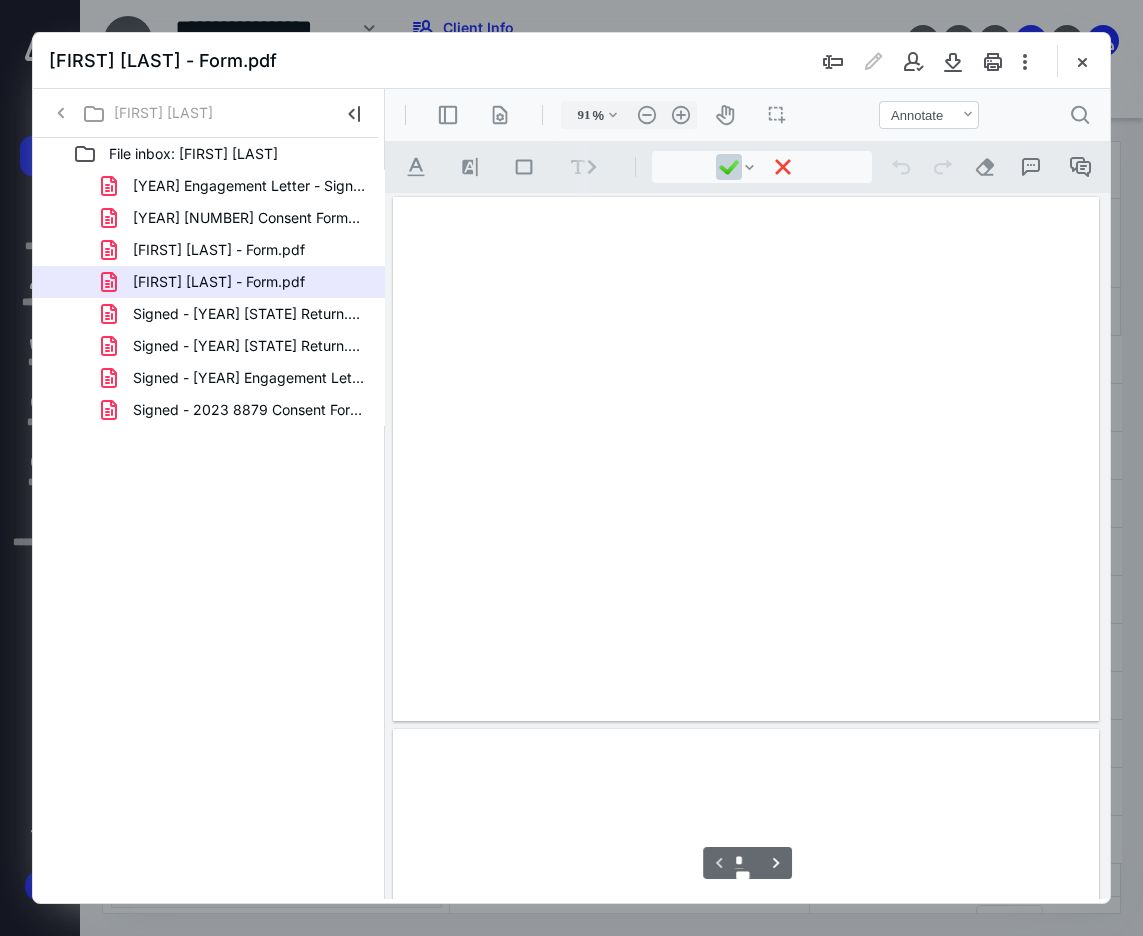 scroll, scrollTop: 108, scrollLeft: 0, axis: vertical 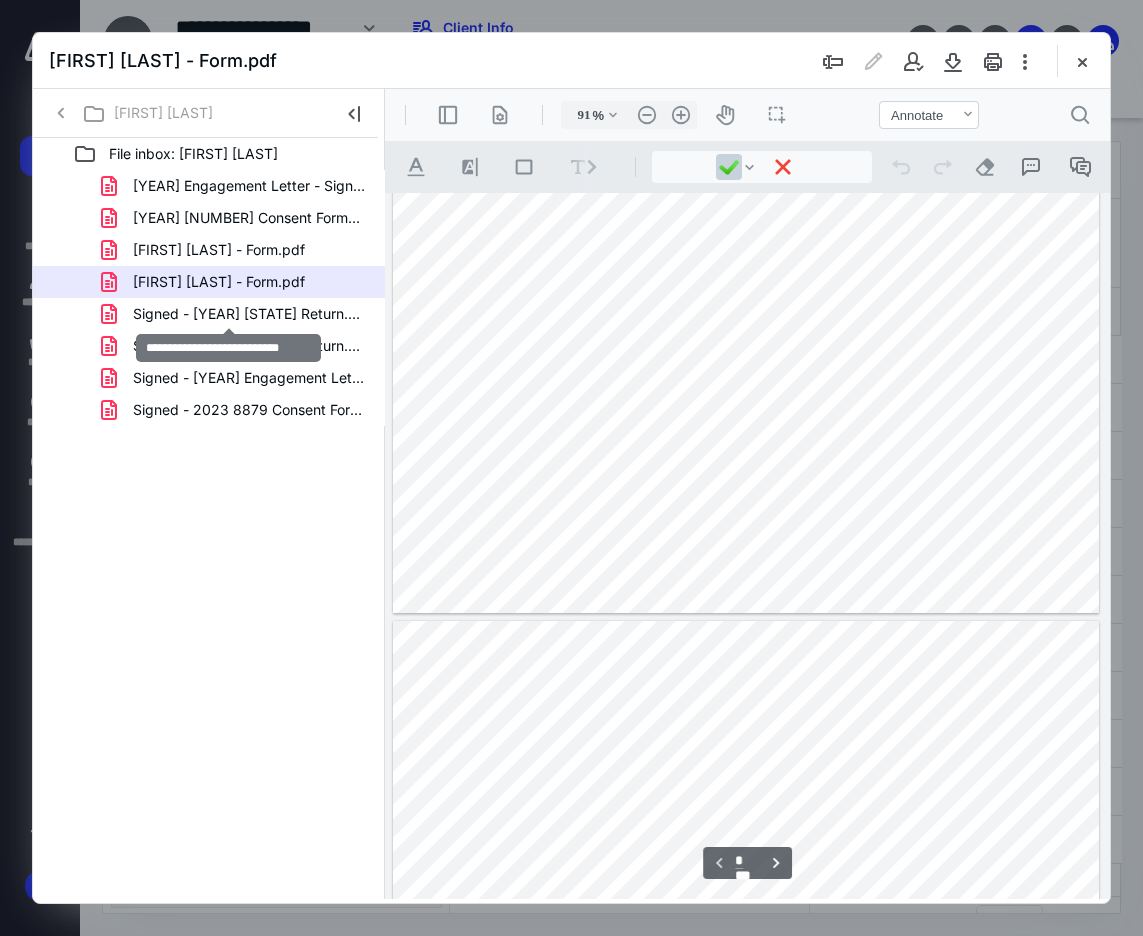 click on "Signed - [YEAR] [STATE] Return.pdf" at bounding box center (249, 314) 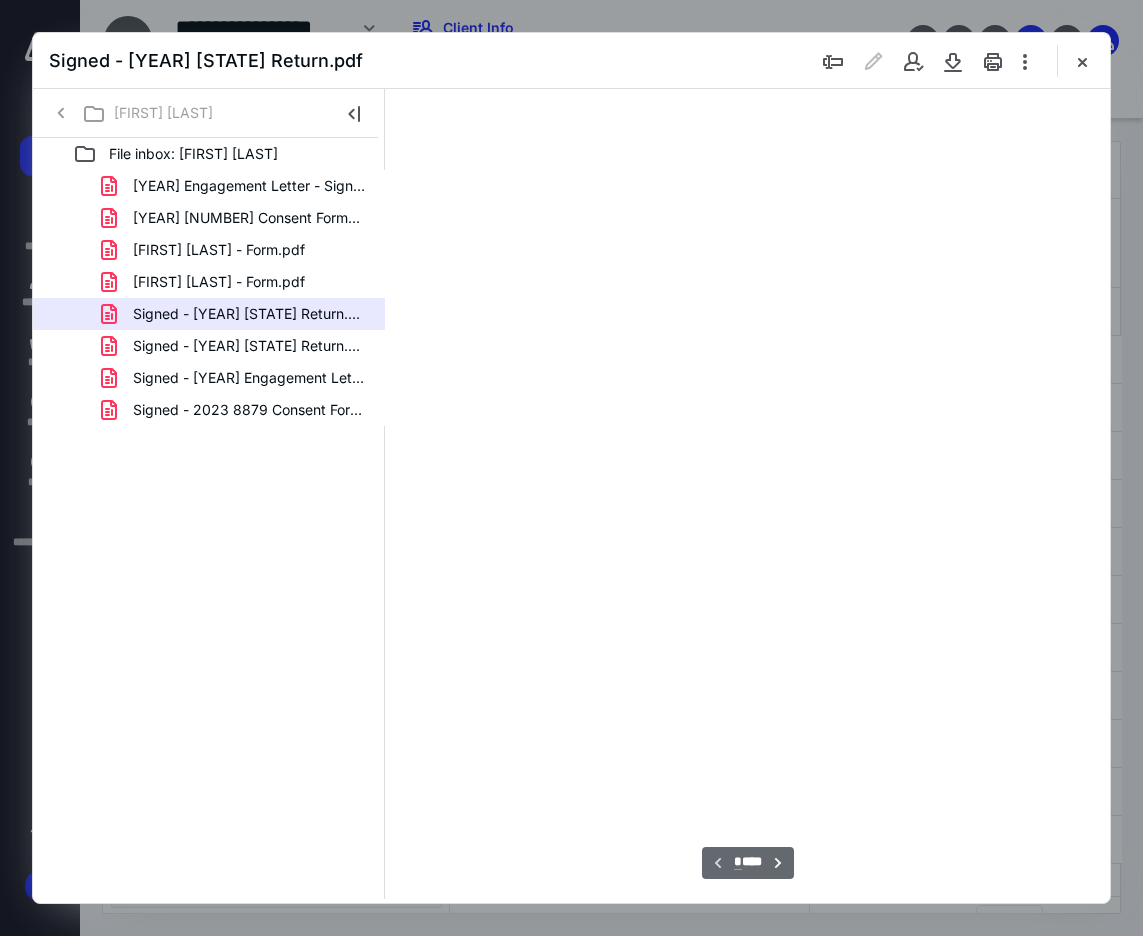 scroll, scrollTop: 108, scrollLeft: 0, axis: vertical 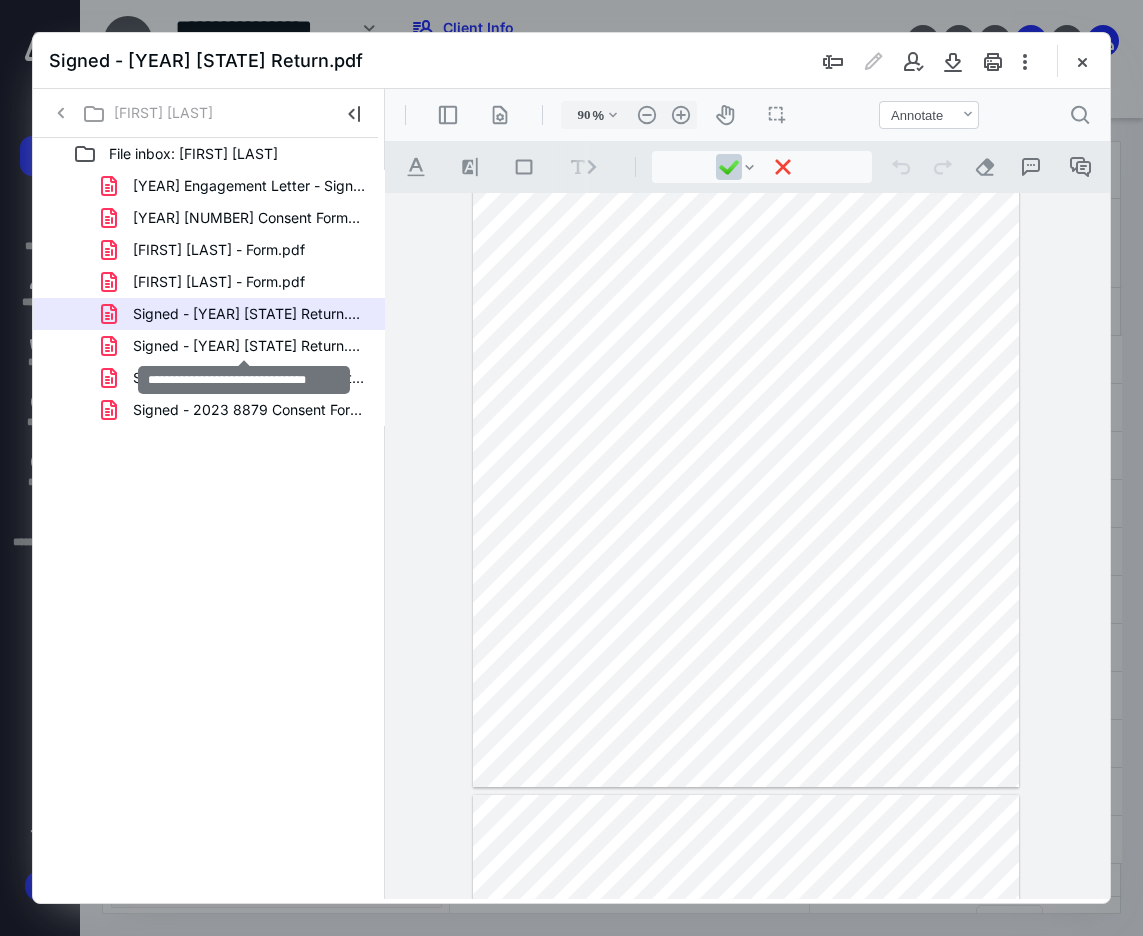 click on "Signed - [YEAR] [STATE] Return.pdf" at bounding box center [249, 346] 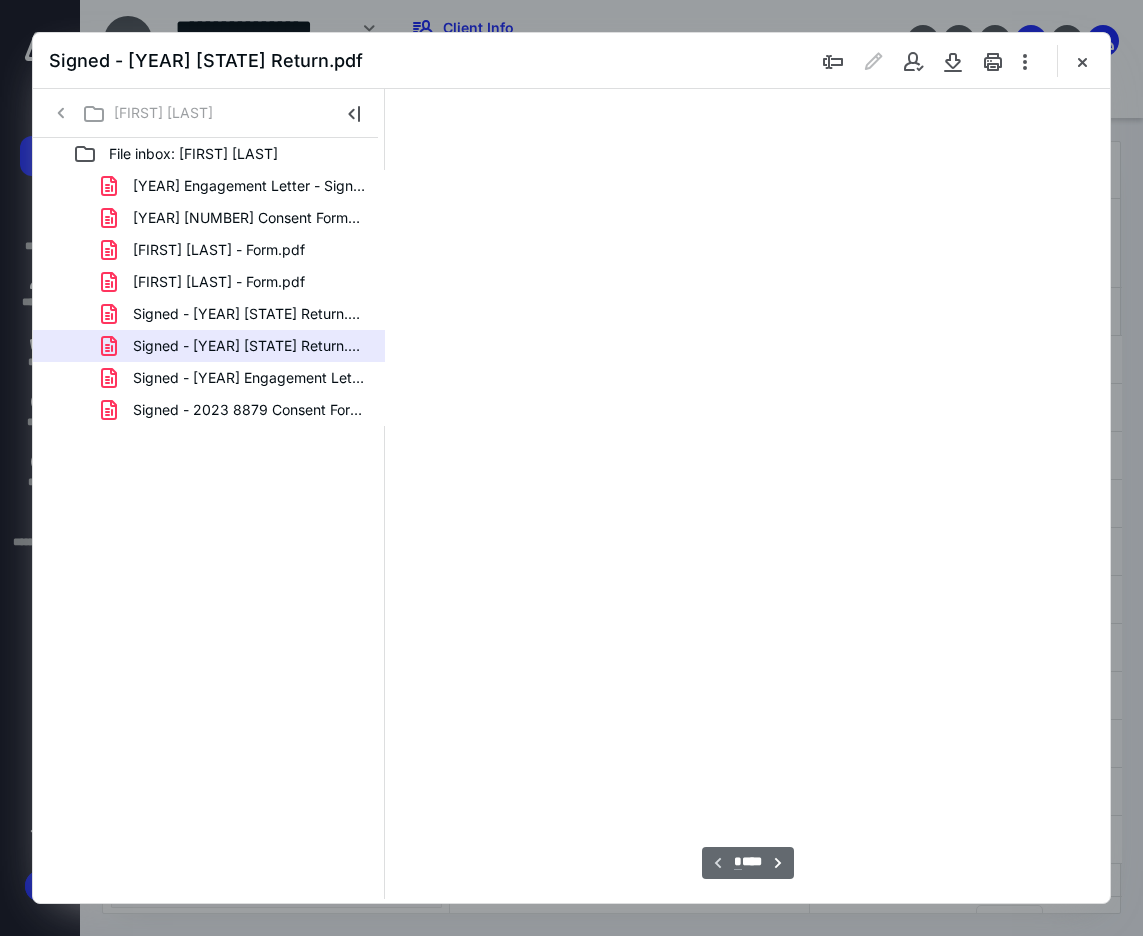 scroll, scrollTop: 108, scrollLeft: 0, axis: vertical 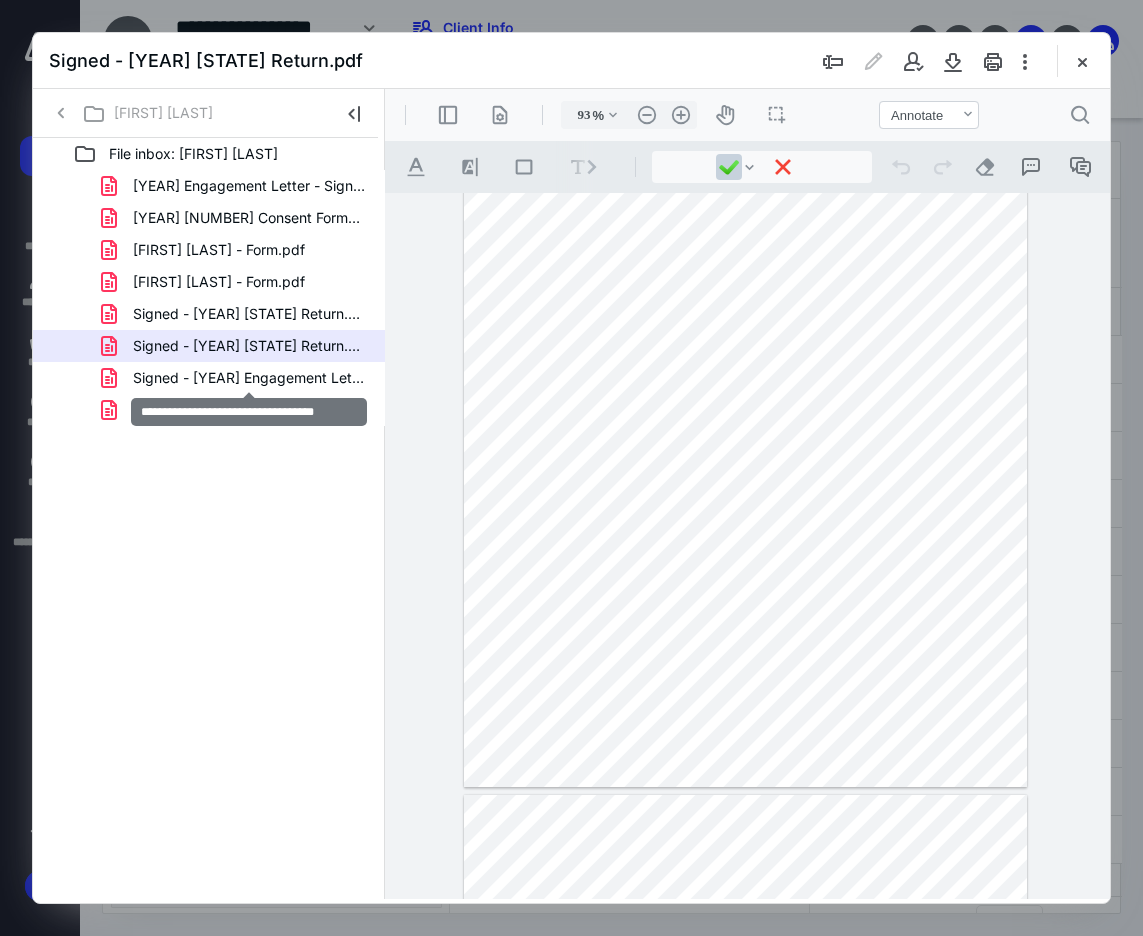click on "Signed - [YEAR] Engagement Letter.pdf" at bounding box center [249, 378] 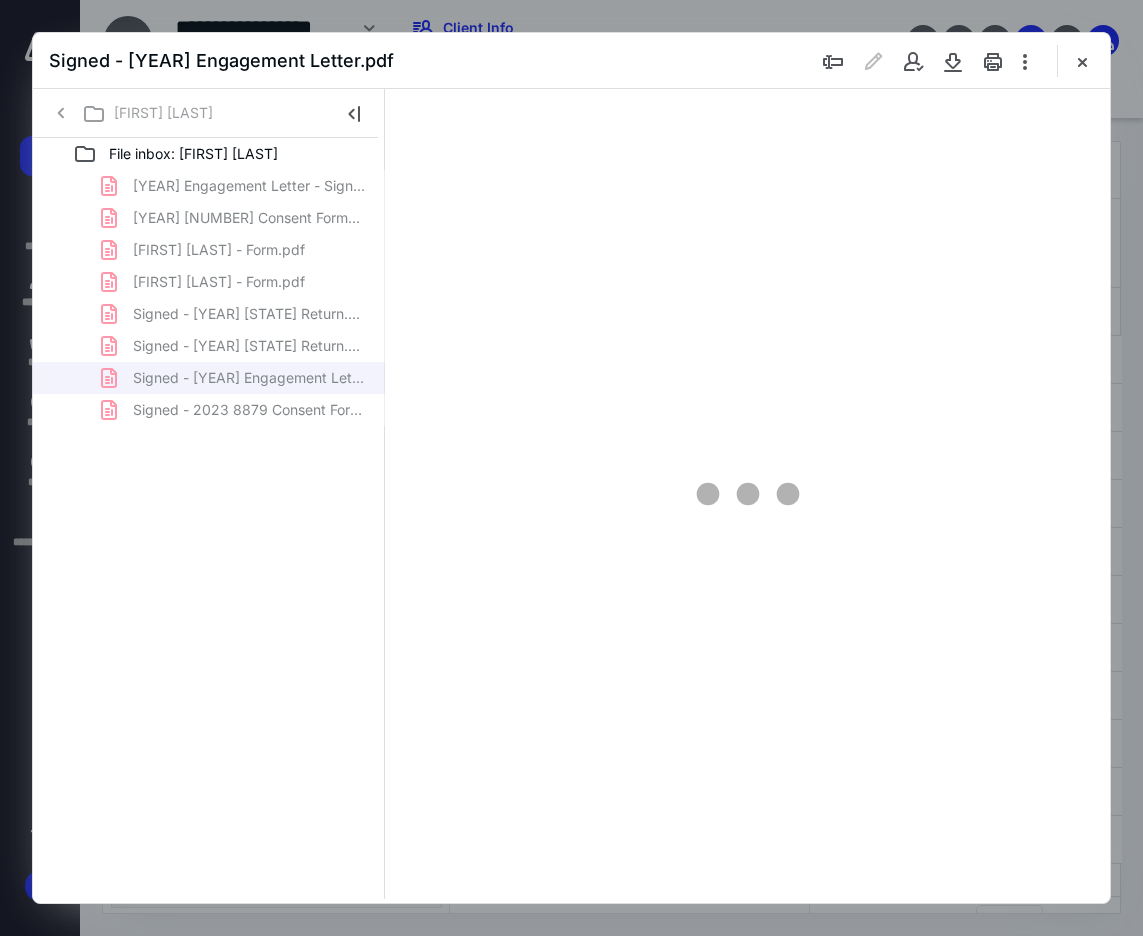 scroll, scrollTop: 108, scrollLeft: 0, axis: vertical 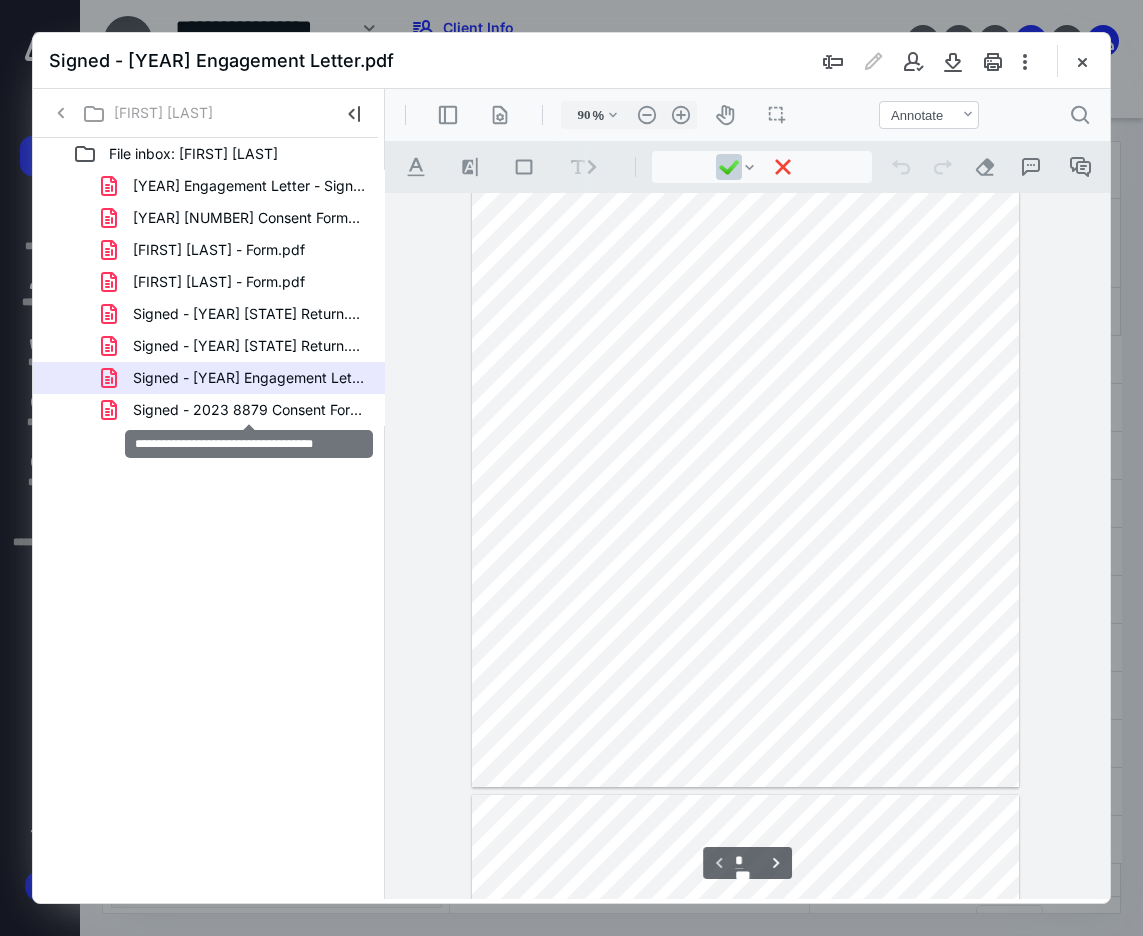 click on "Signed - 2023 8879 Consent Forms.pdf" at bounding box center (249, 410) 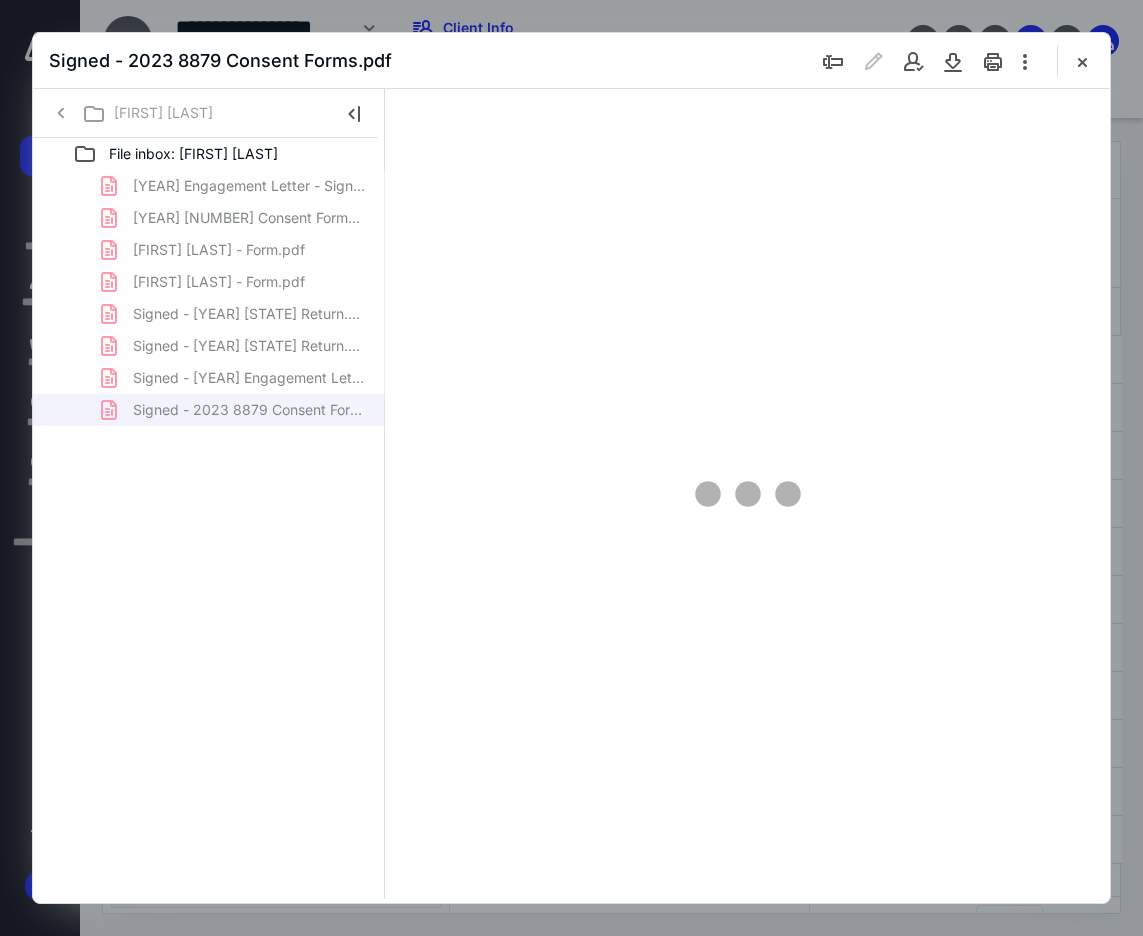 click 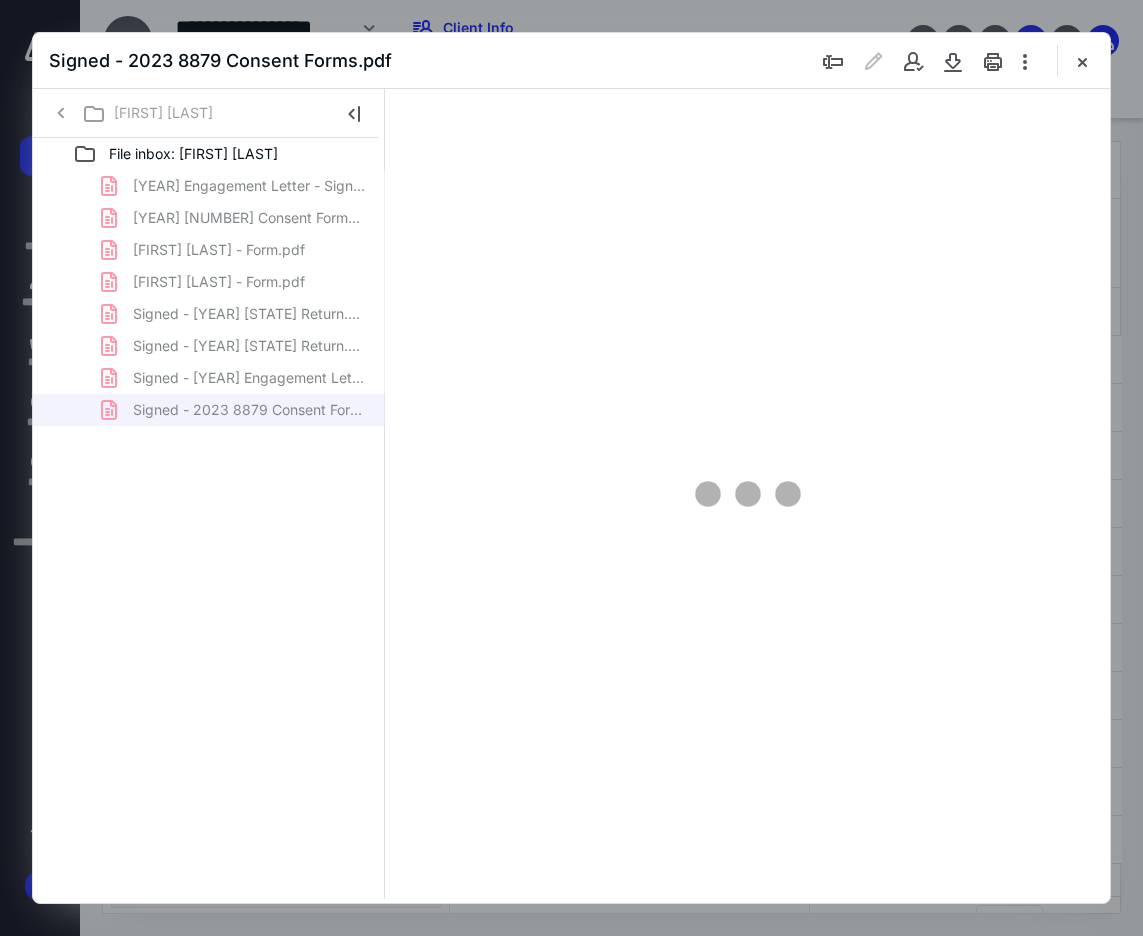 type on "91" 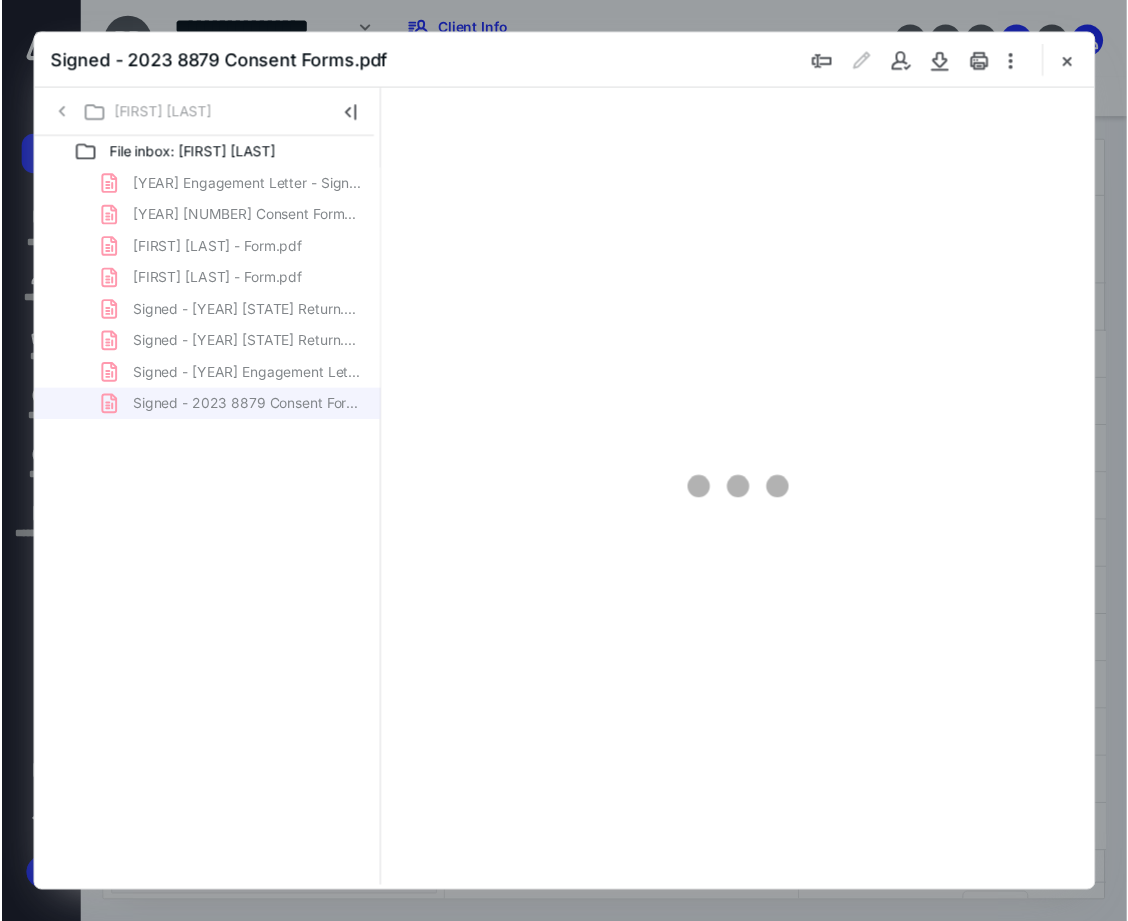 scroll, scrollTop: 108, scrollLeft: 0, axis: vertical 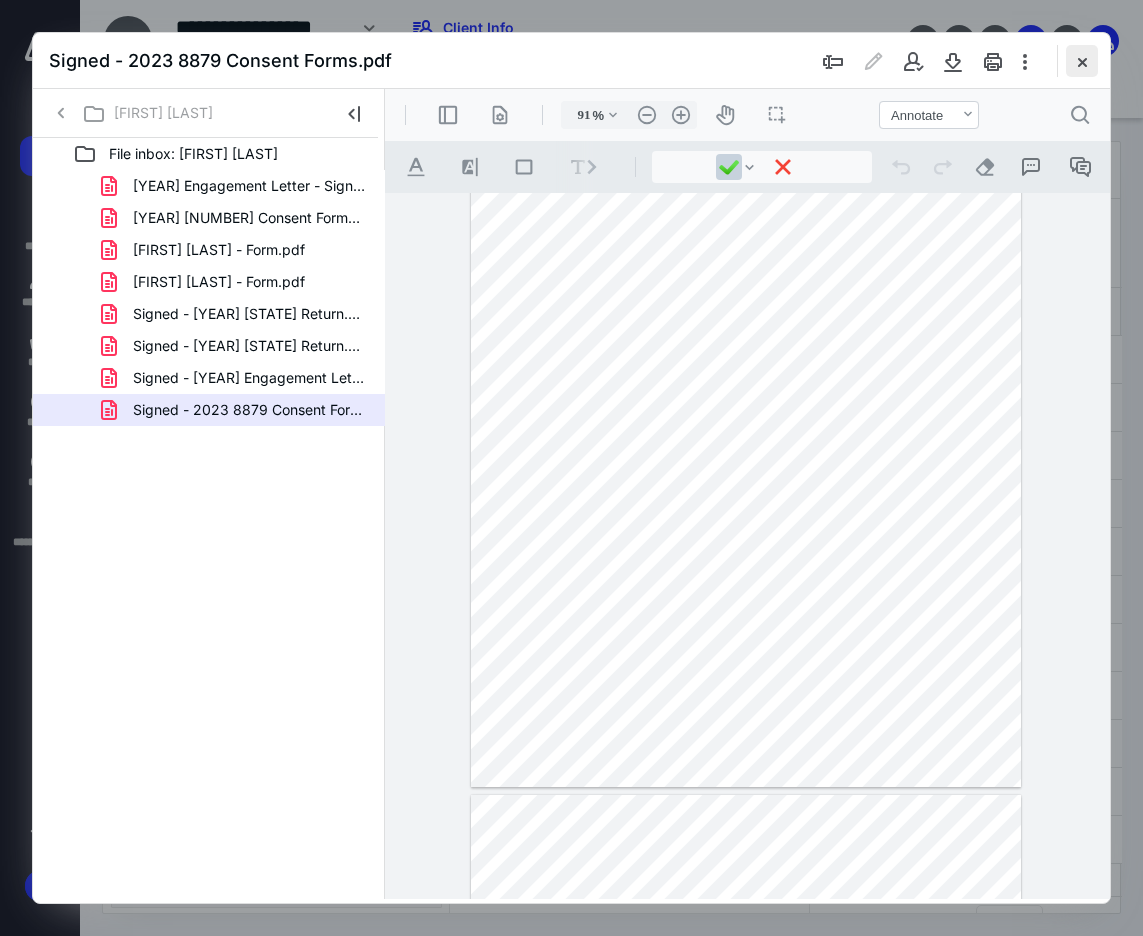 click at bounding box center [1082, 61] 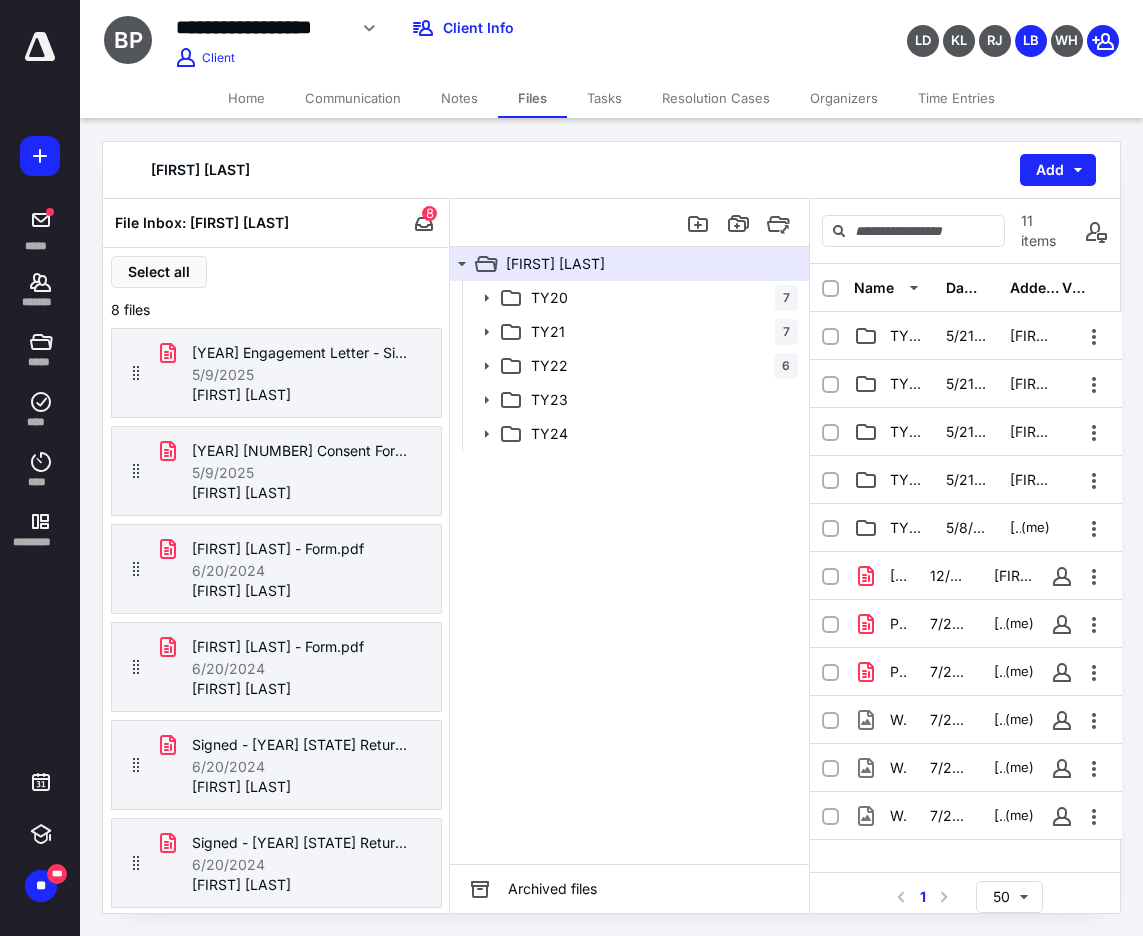 click on "Home" at bounding box center [246, 98] 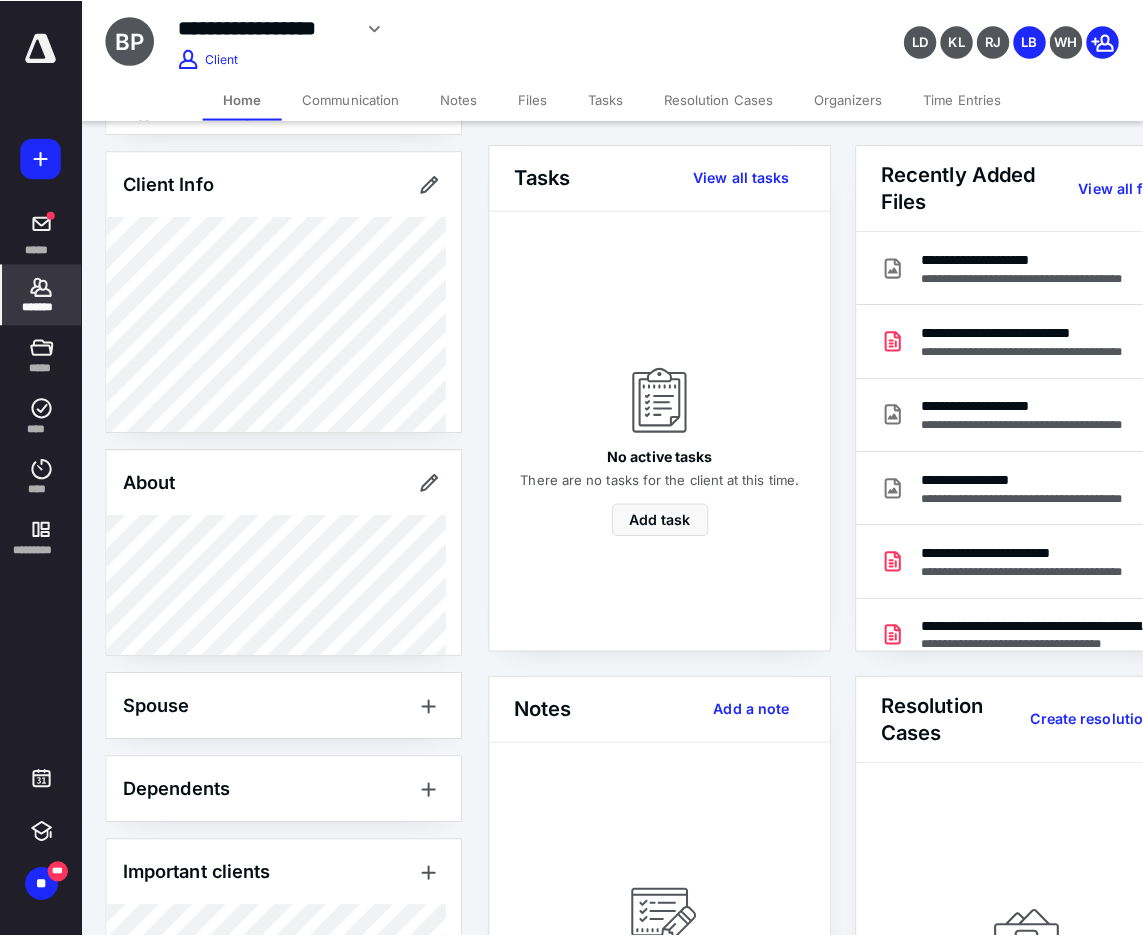scroll, scrollTop: 281, scrollLeft: 0, axis: vertical 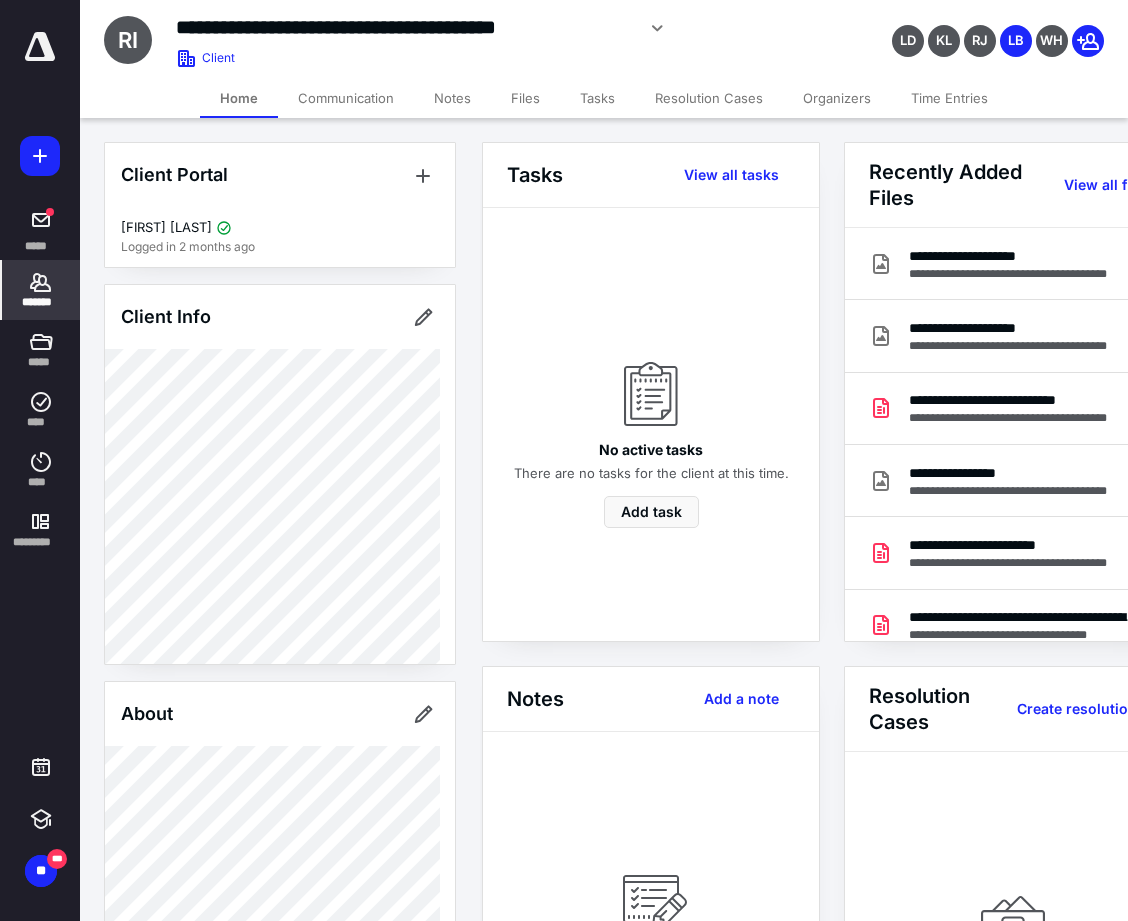 click on "Files" at bounding box center (525, 98) 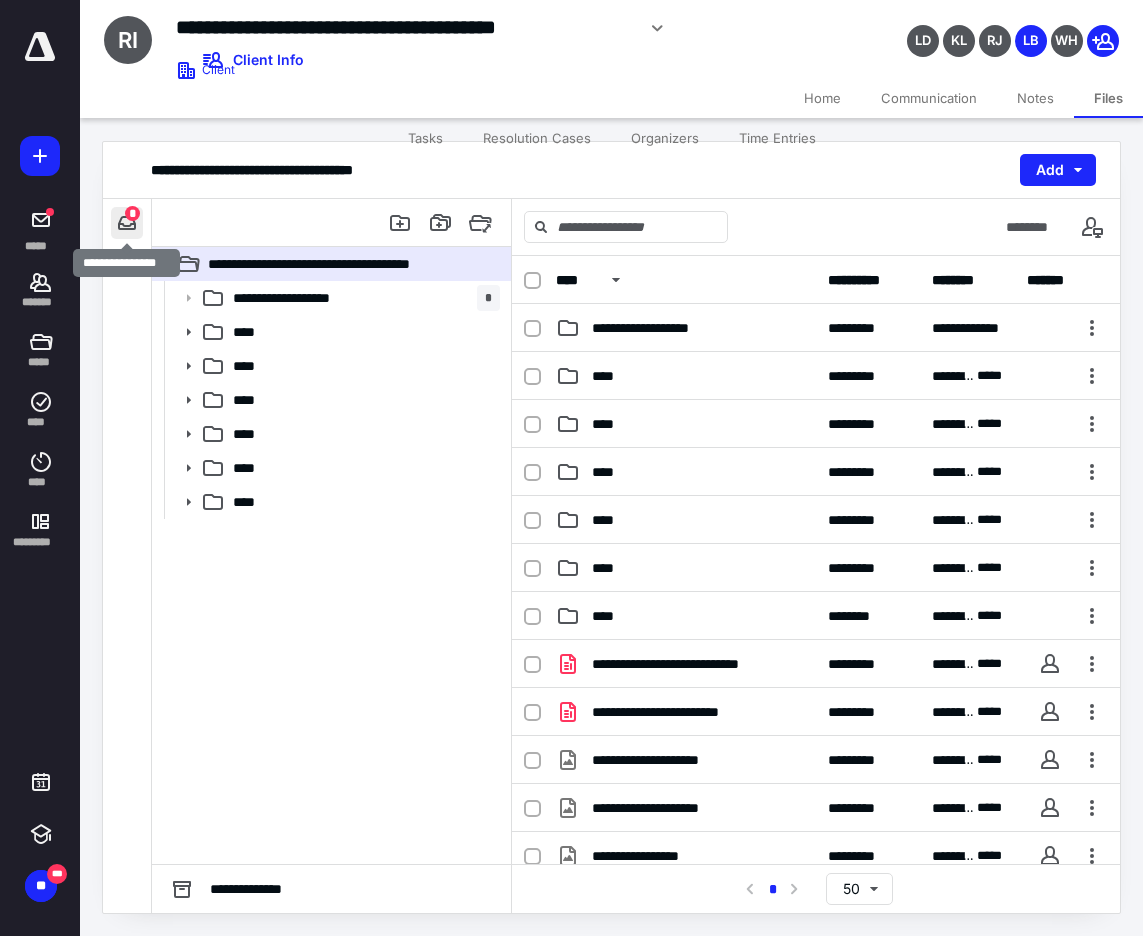 click at bounding box center (127, 223) 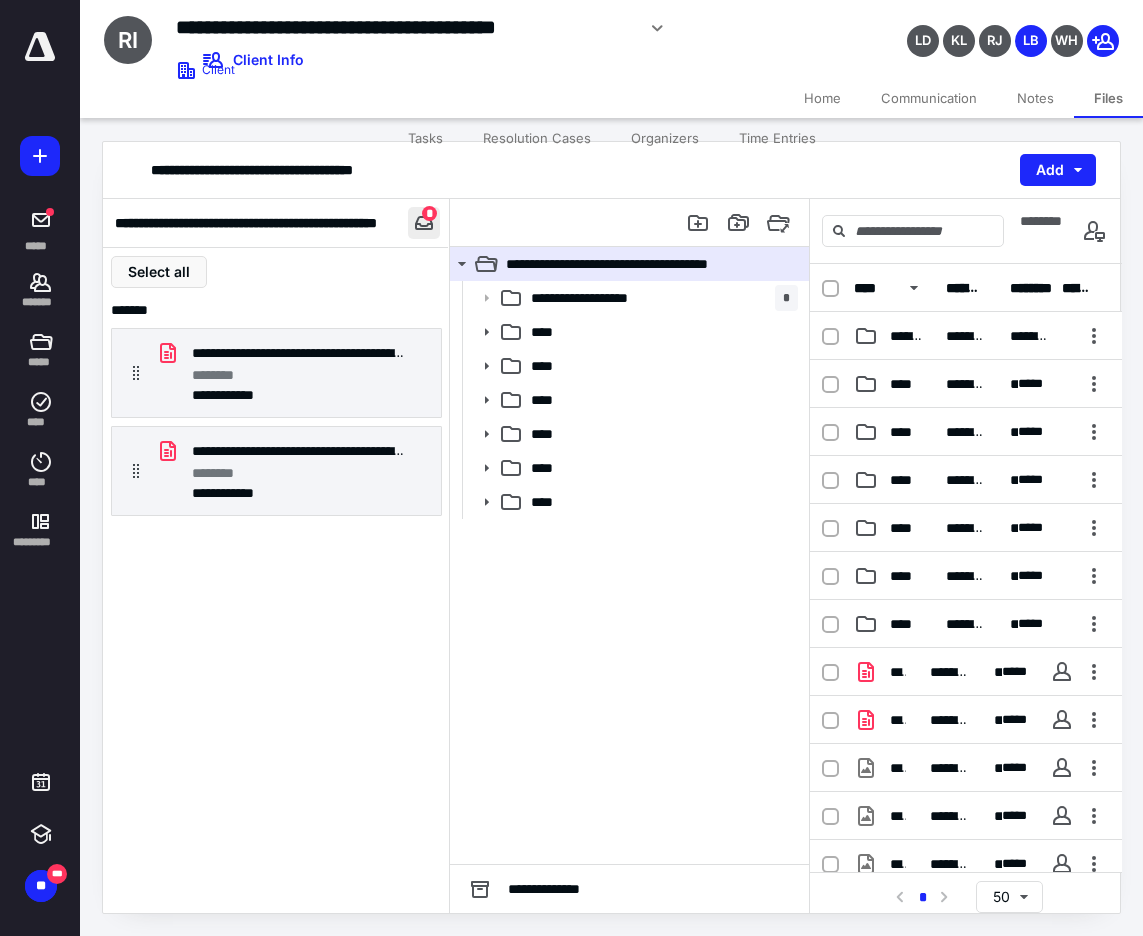 type 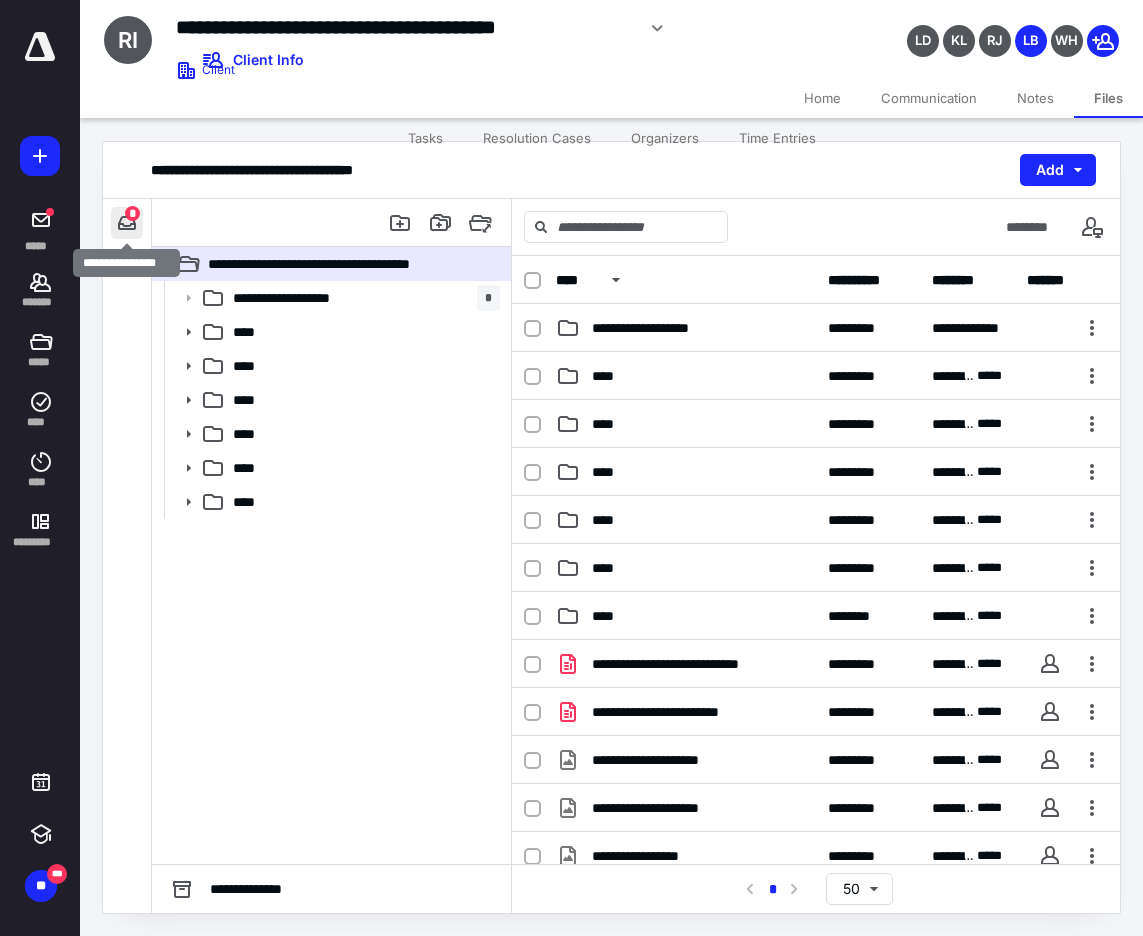 click at bounding box center [127, 223] 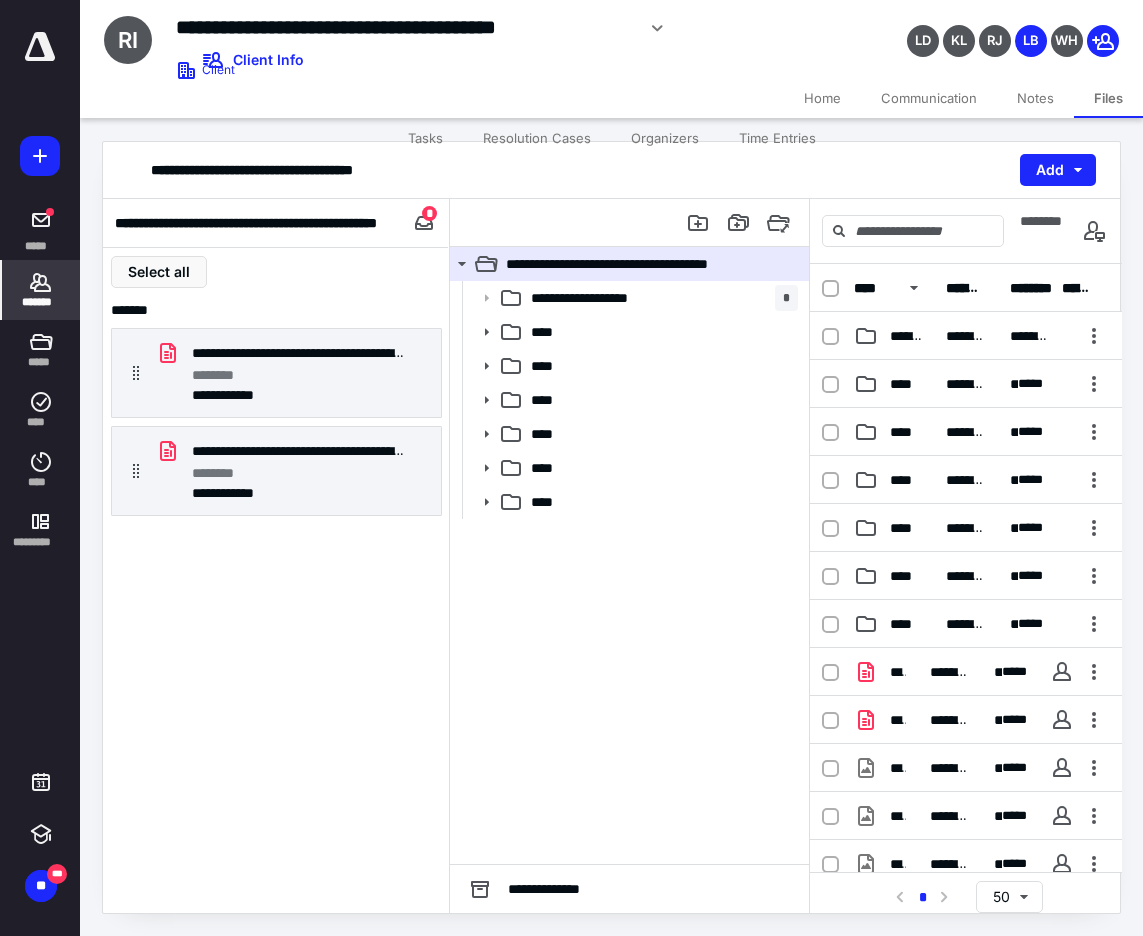 click 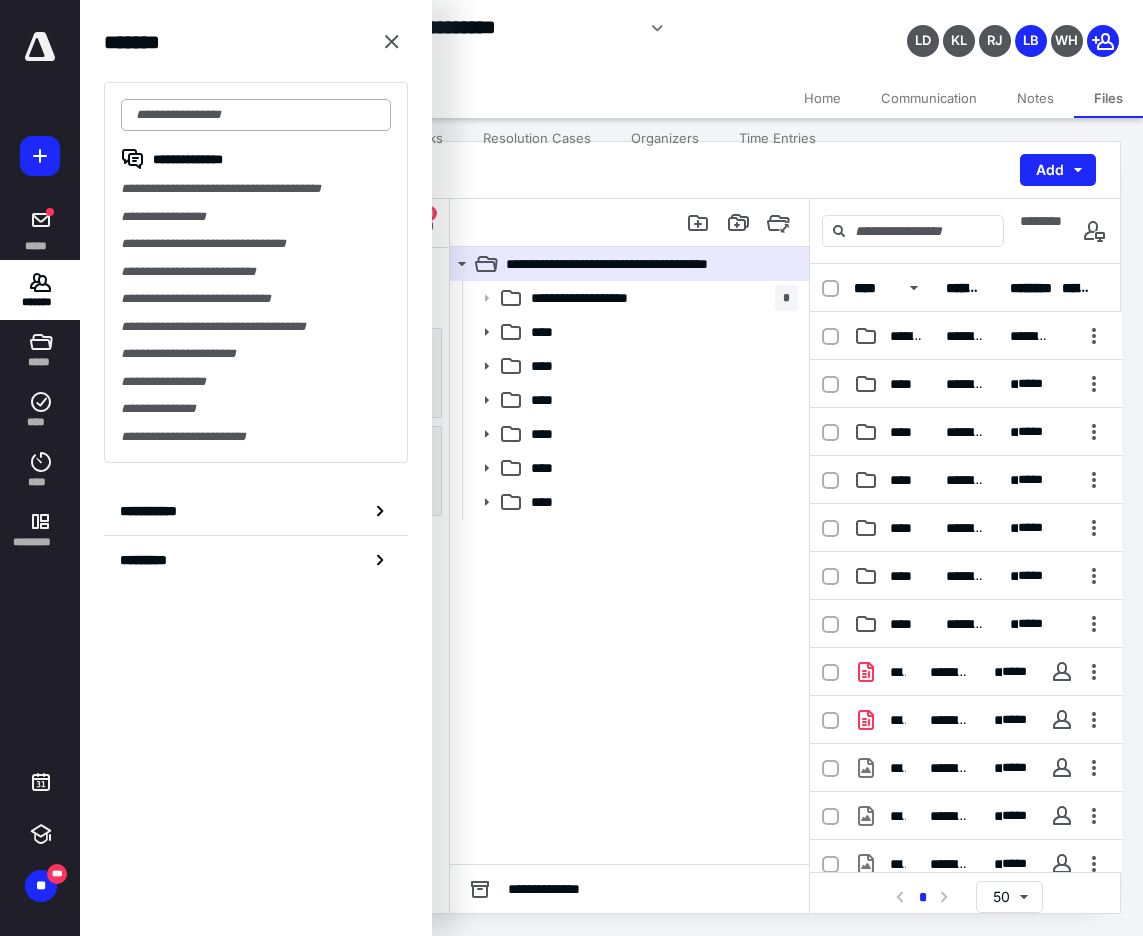 click at bounding box center (256, 115) 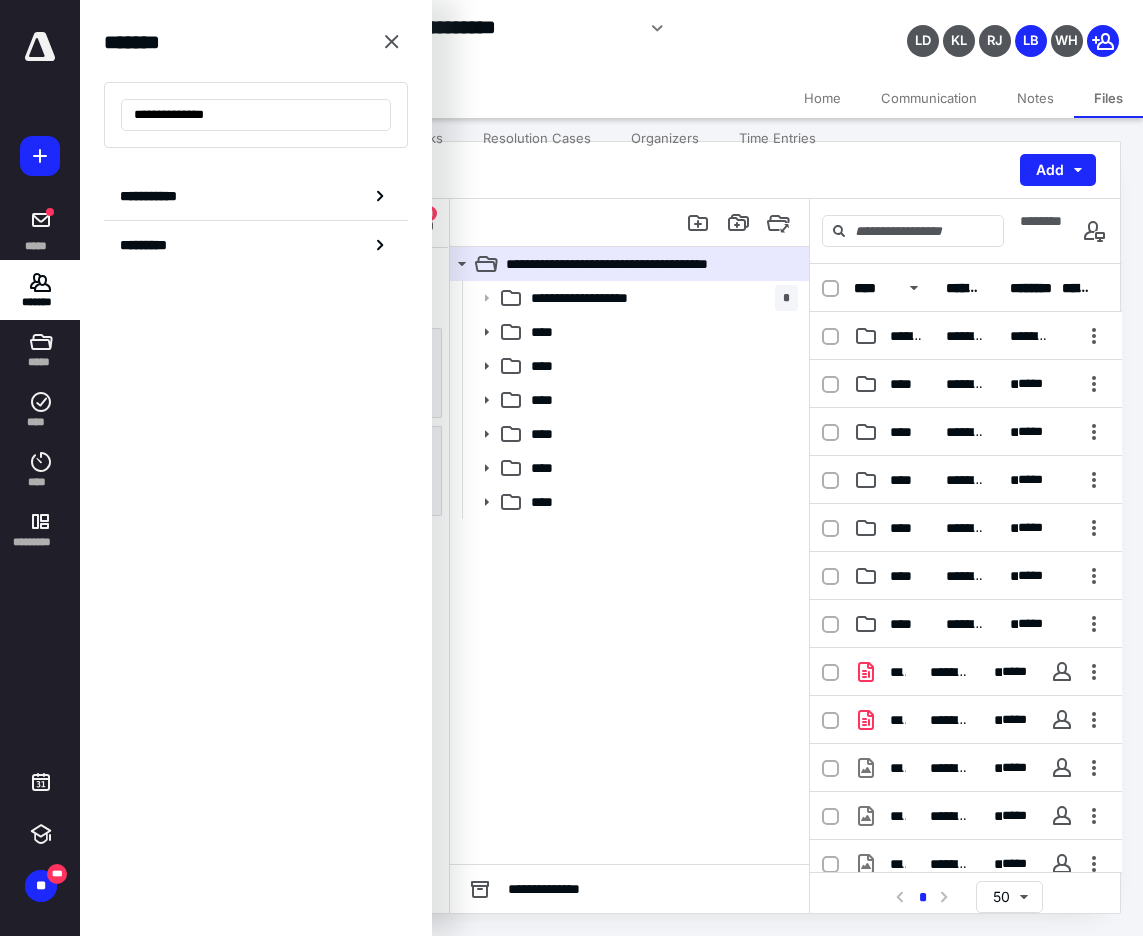 drag, startPoint x: 183, startPoint y: 115, endPoint x: 89, endPoint y: 119, distance: 94.08507 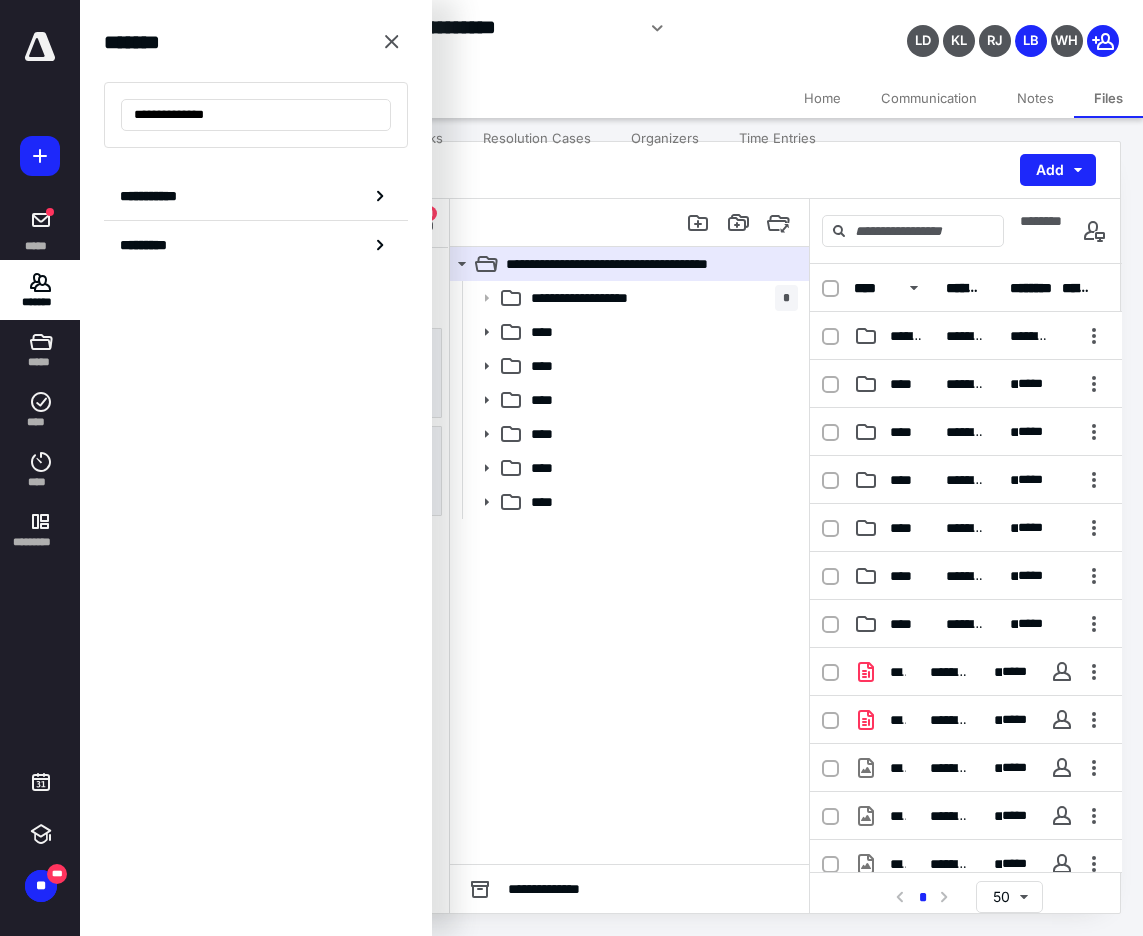 click on "**********" at bounding box center [256, 147] 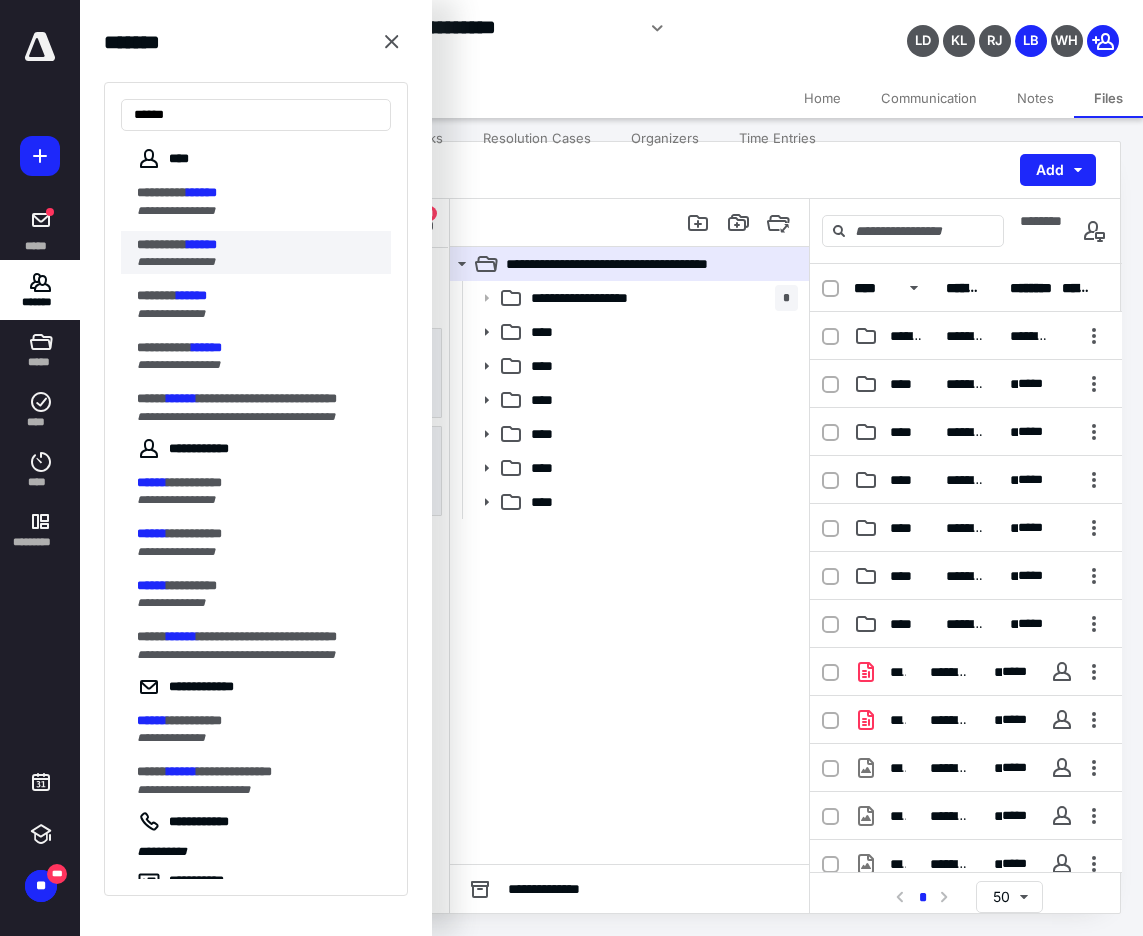 type on "******" 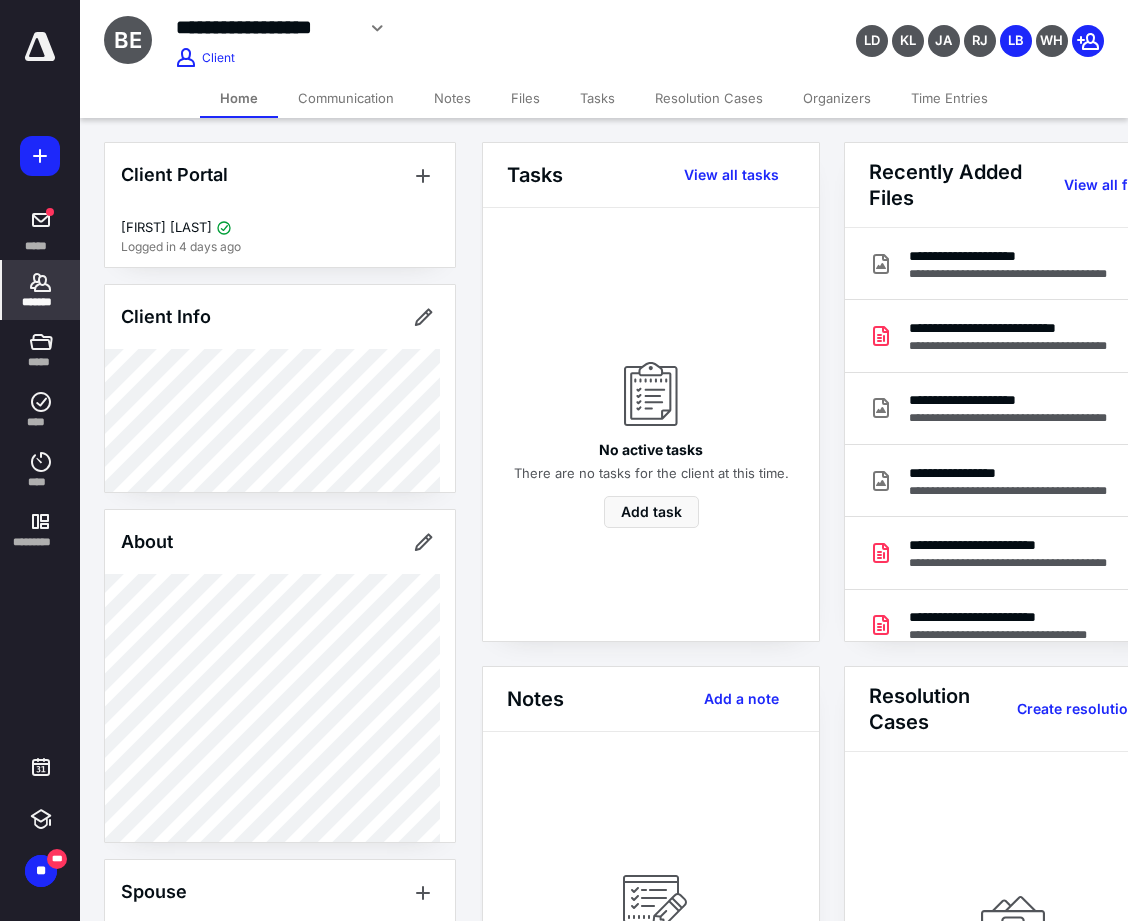 click on "Files" at bounding box center (525, 98) 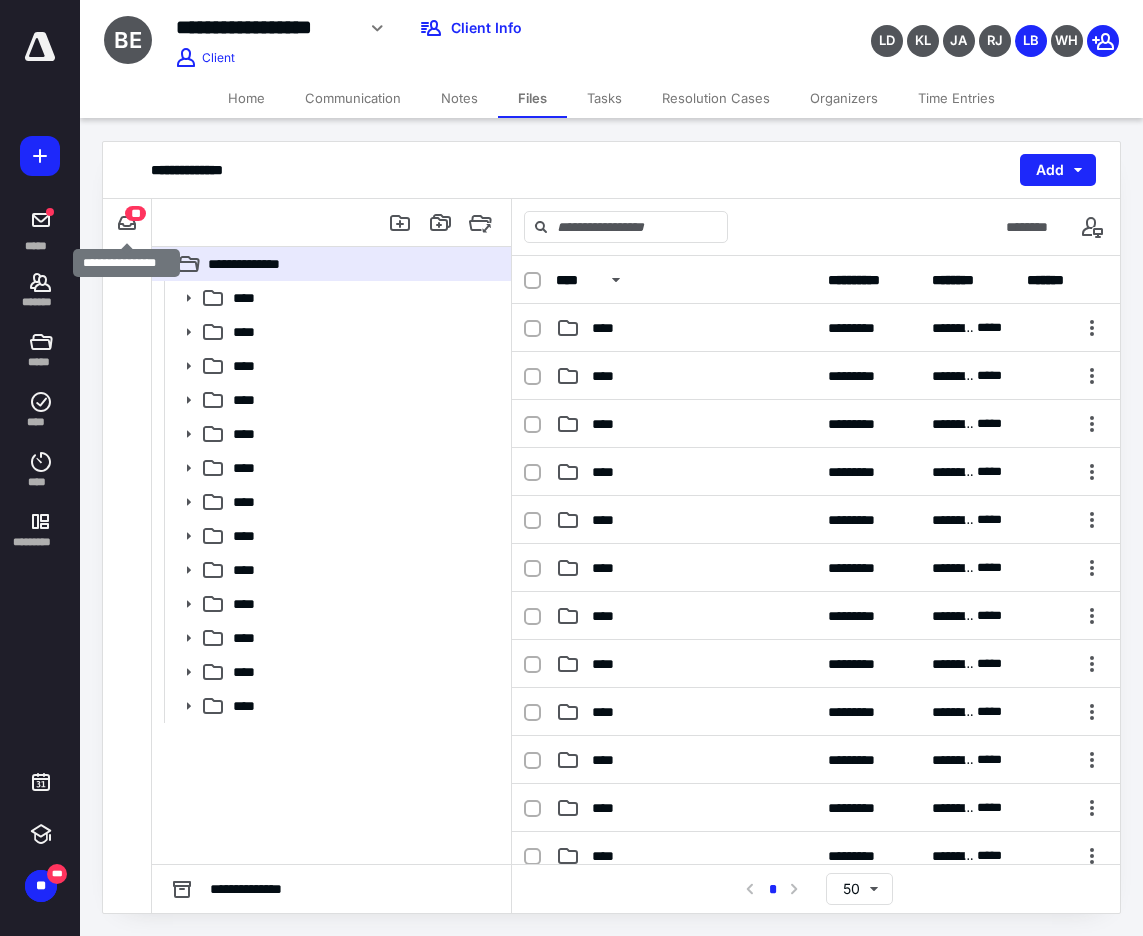 click on "**" at bounding box center (135, 213) 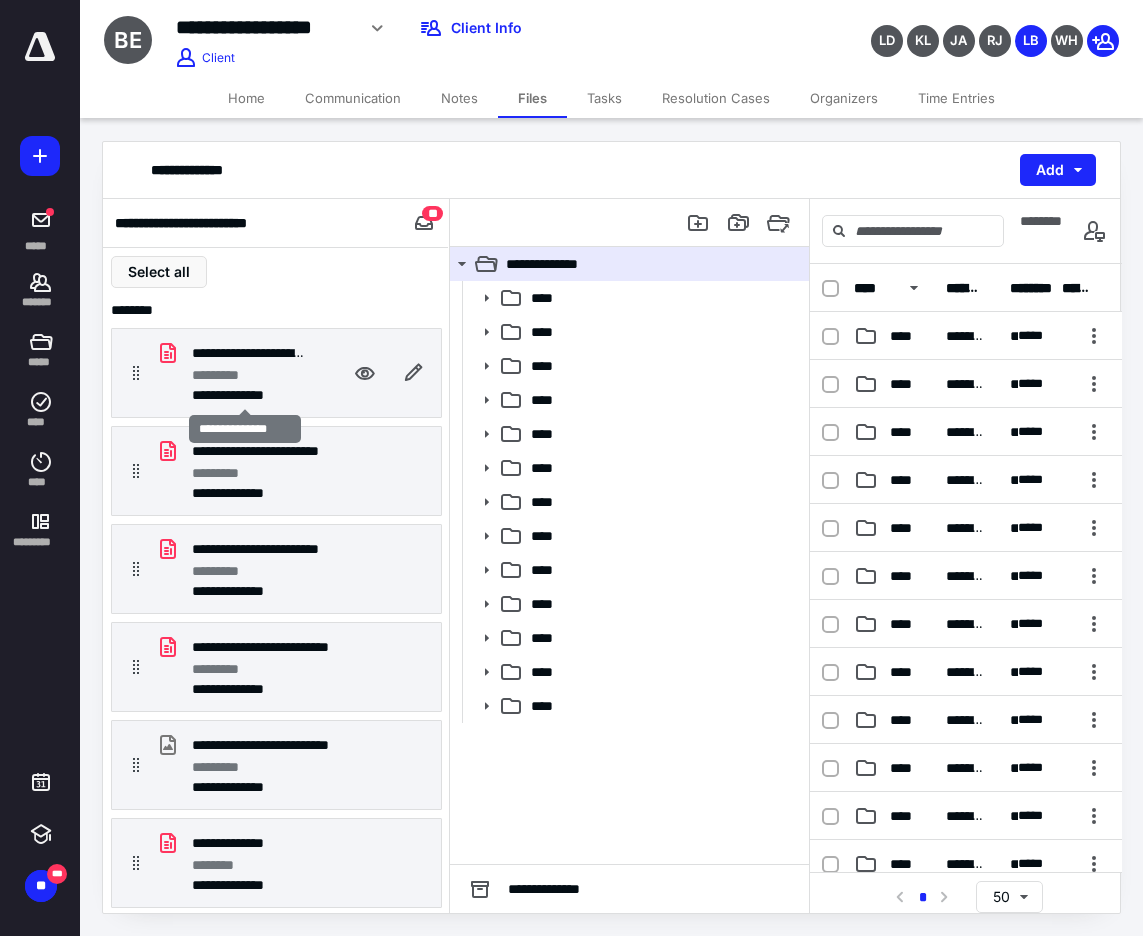 click on "**********" at bounding box center (245, 395) 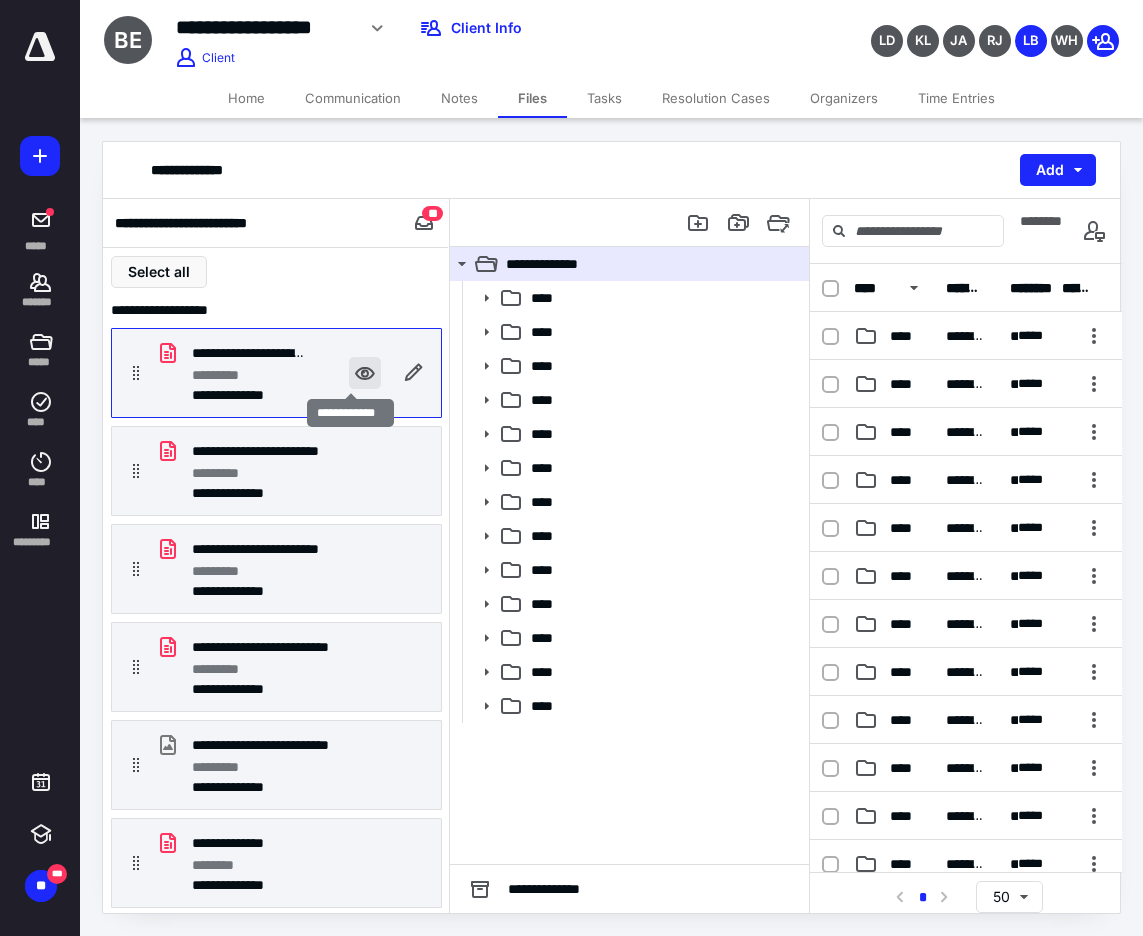 click at bounding box center (365, 373) 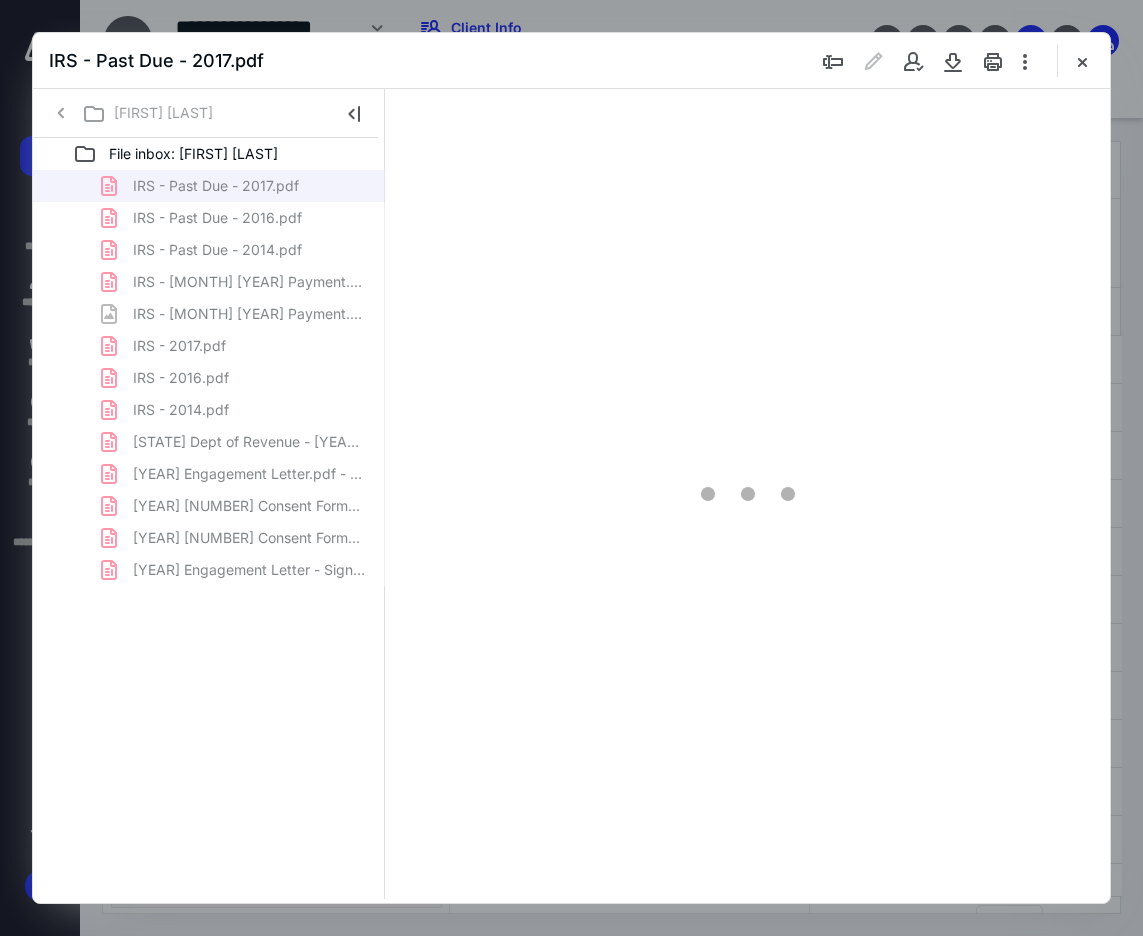 scroll, scrollTop: 0, scrollLeft: 0, axis: both 